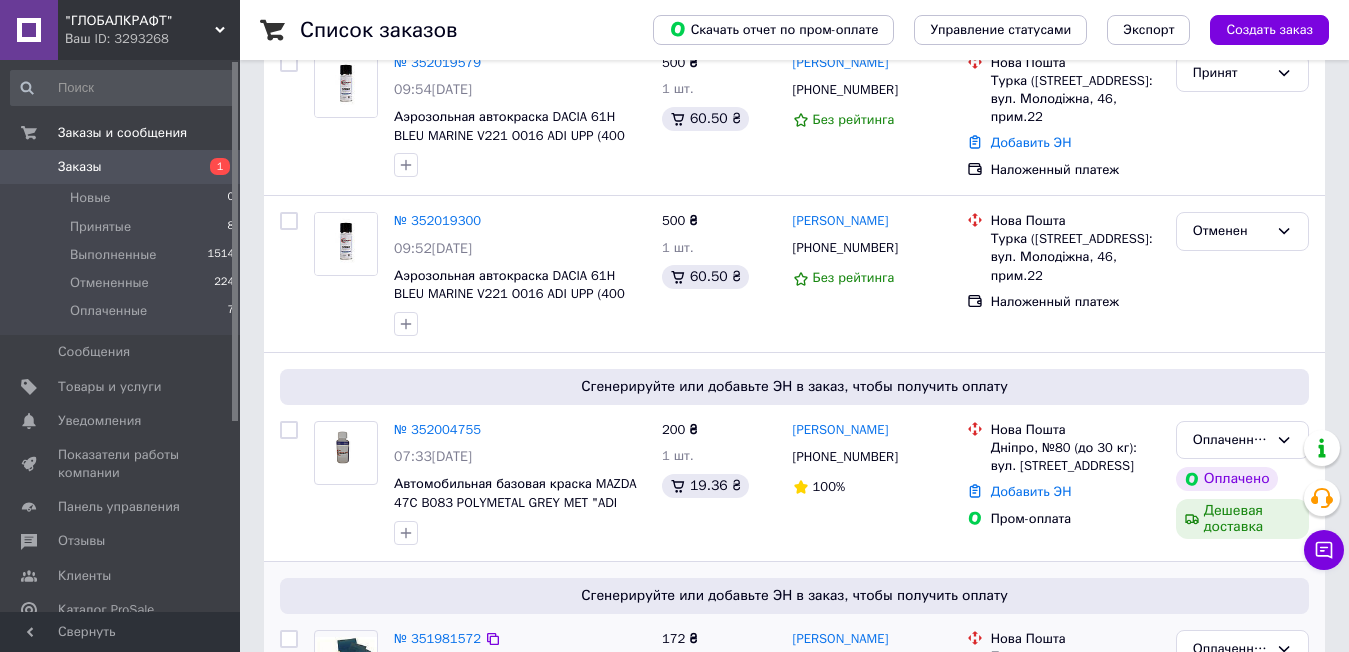 scroll, scrollTop: 200, scrollLeft: 0, axis: vertical 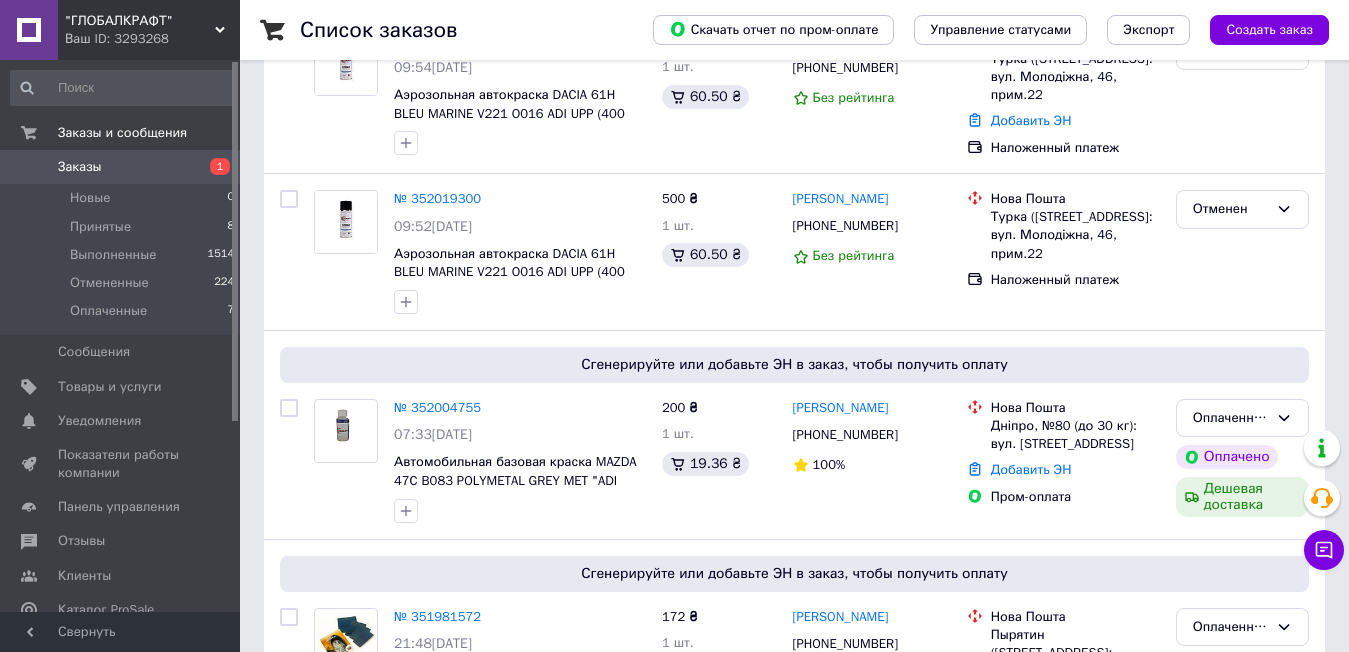 click on "Заказы" at bounding box center [121, 167] 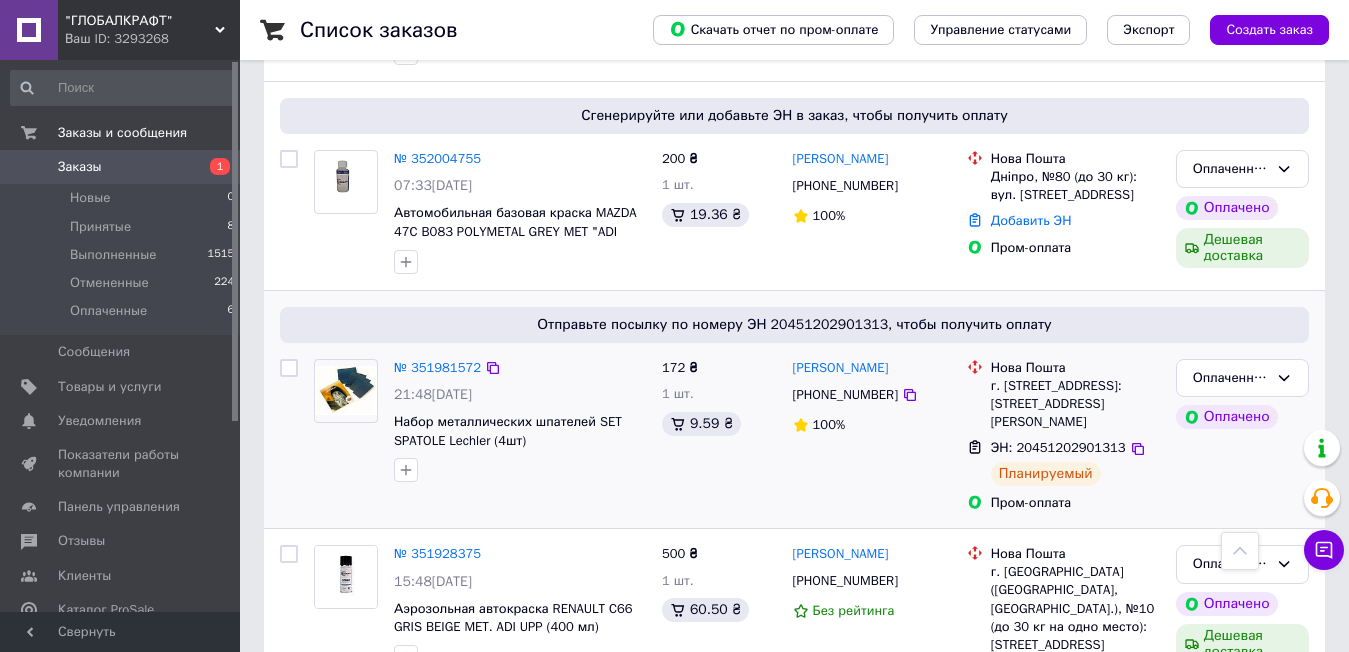 scroll, scrollTop: 400, scrollLeft: 0, axis: vertical 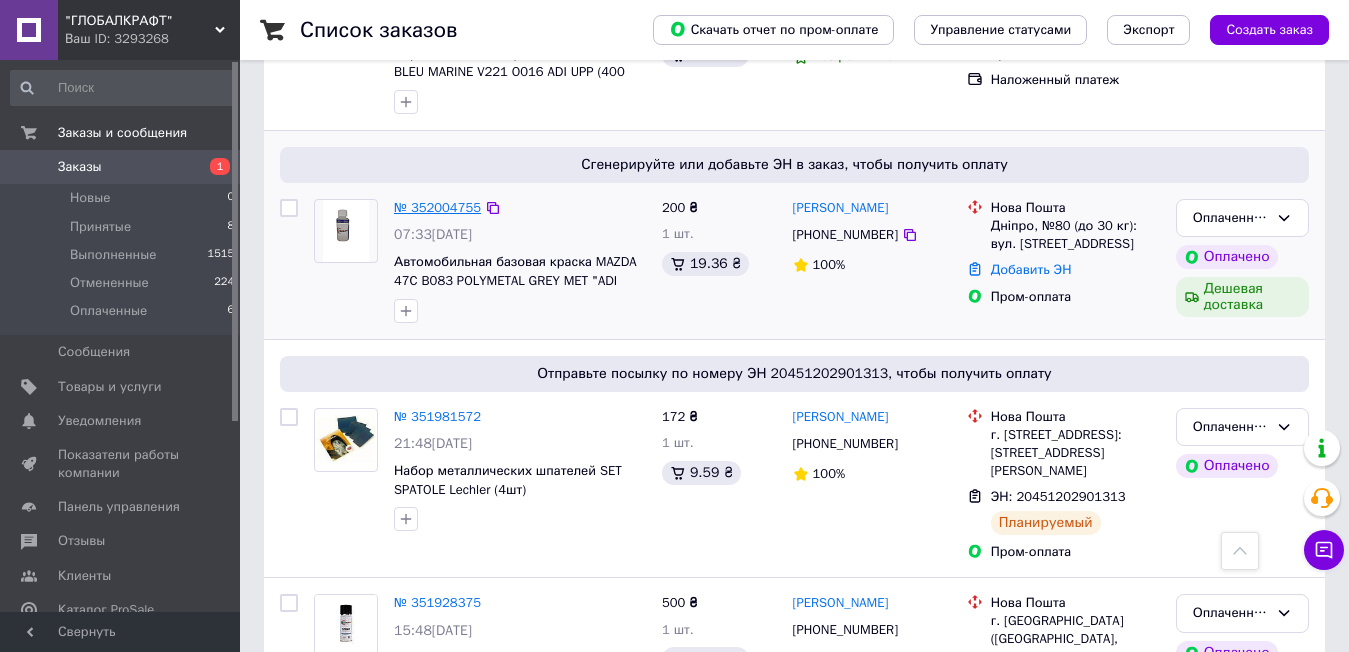 click on "№ 352004755" at bounding box center [437, 207] 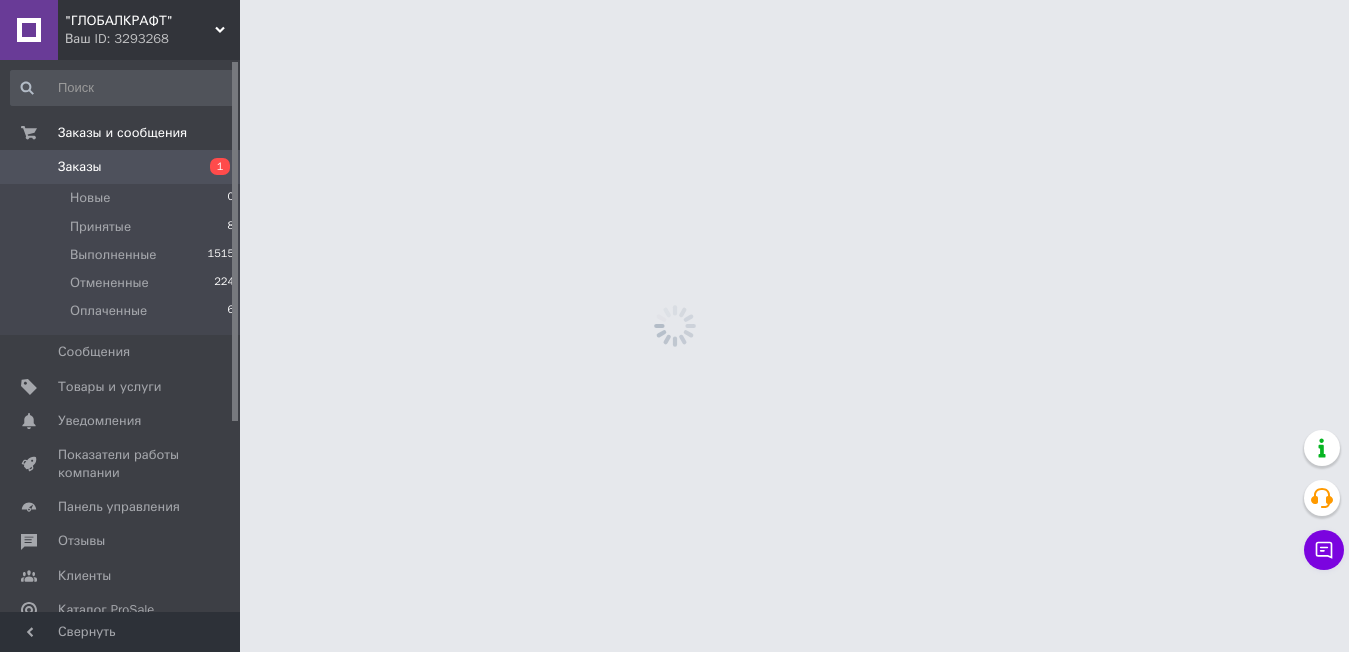 scroll, scrollTop: 0, scrollLeft: 0, axis: both 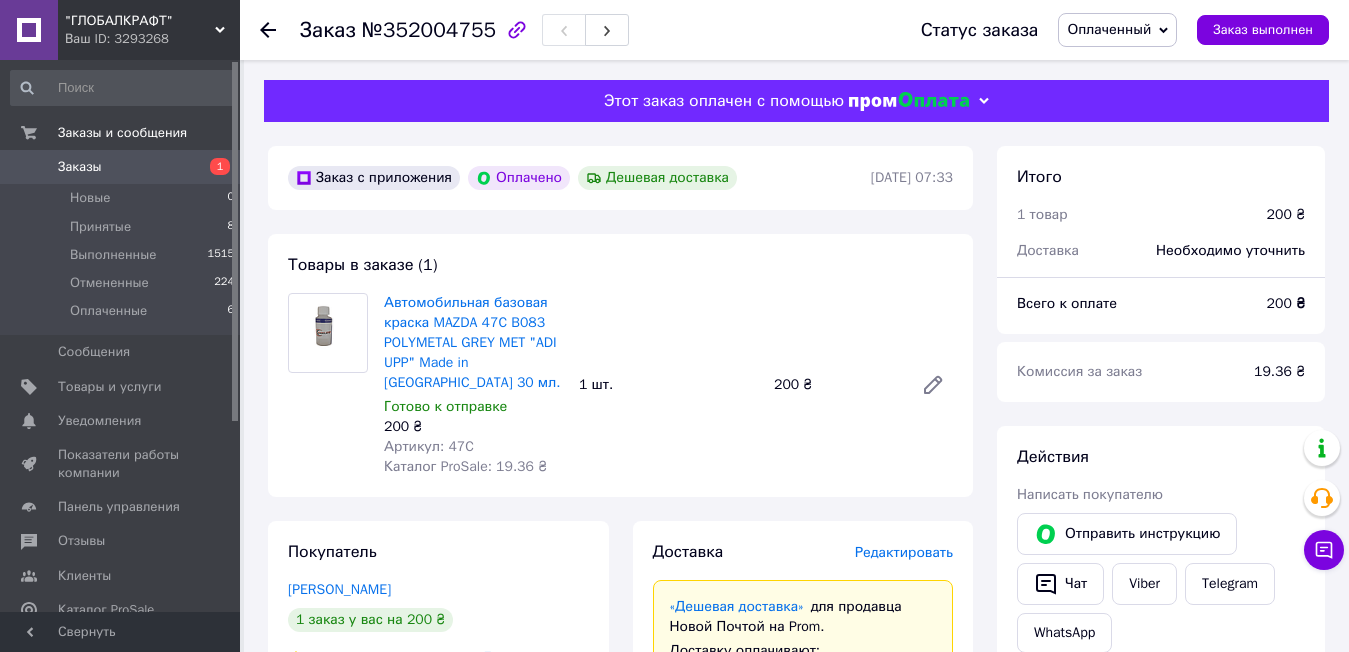 click on "Заказы" at bounding box center [121, 167] 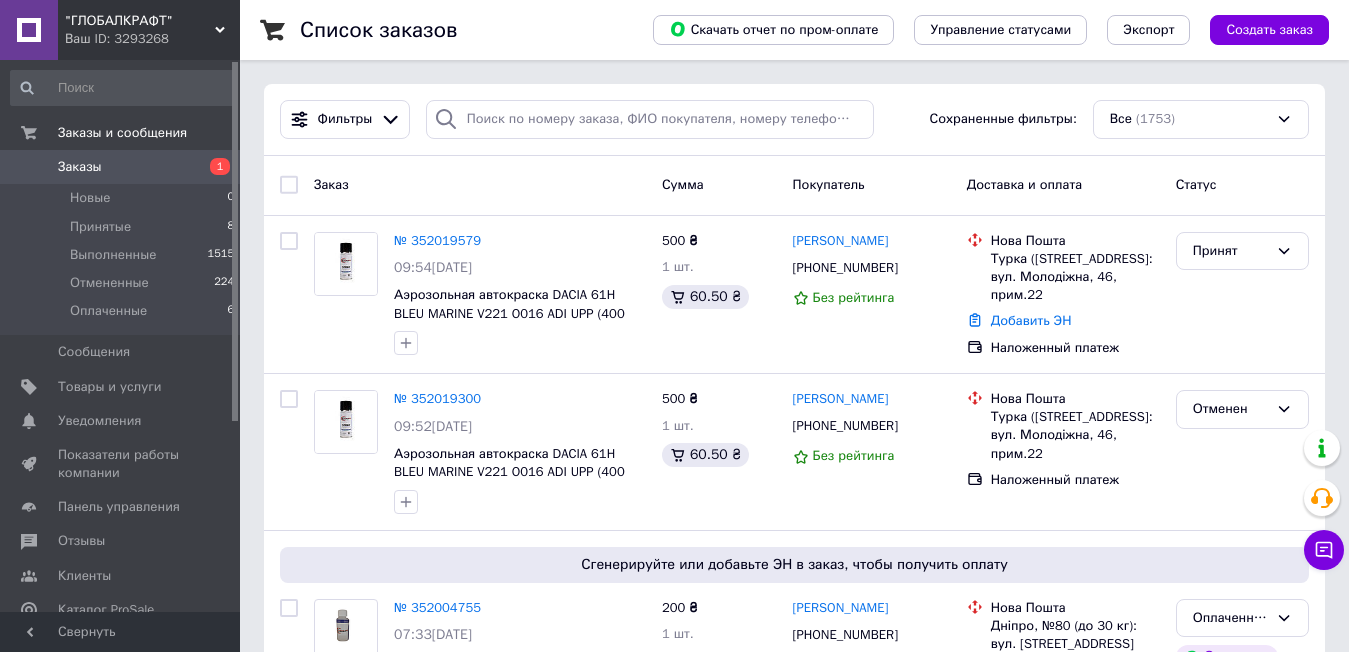 click on "Заказы" at bounding box center (121, 167) 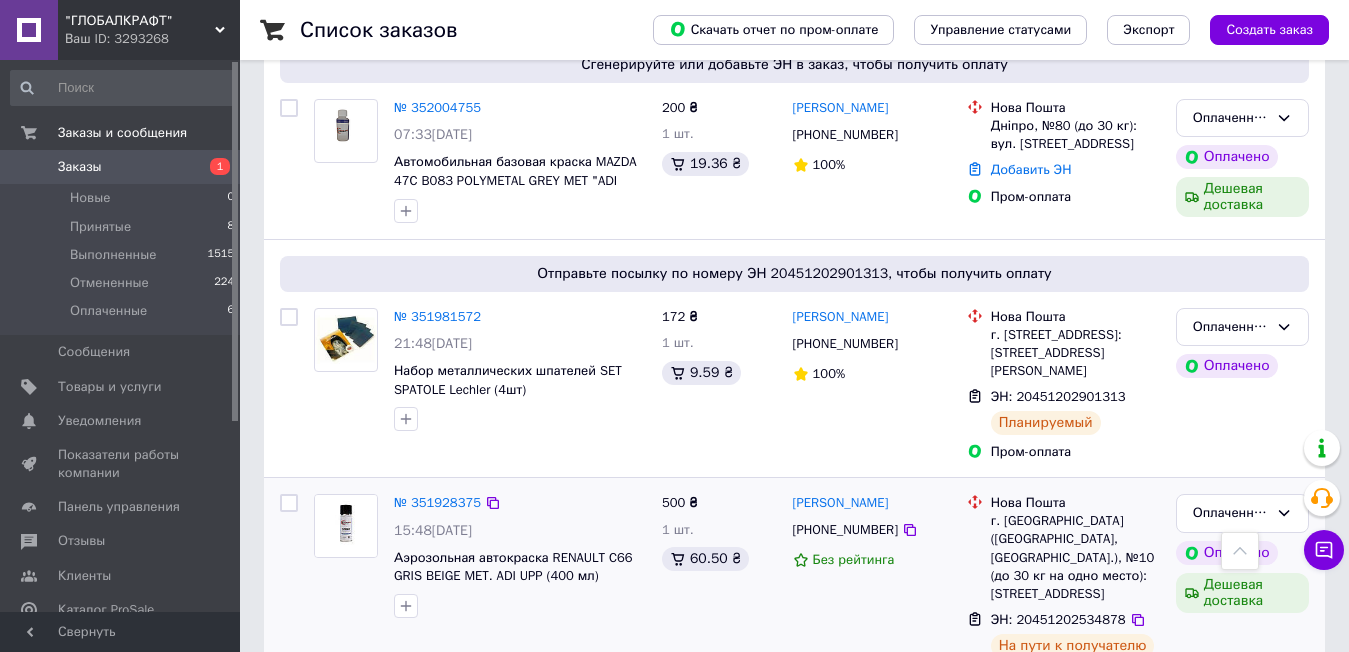 scroll, scrollTop: 400, scrollLeft: 0, axis: vertical 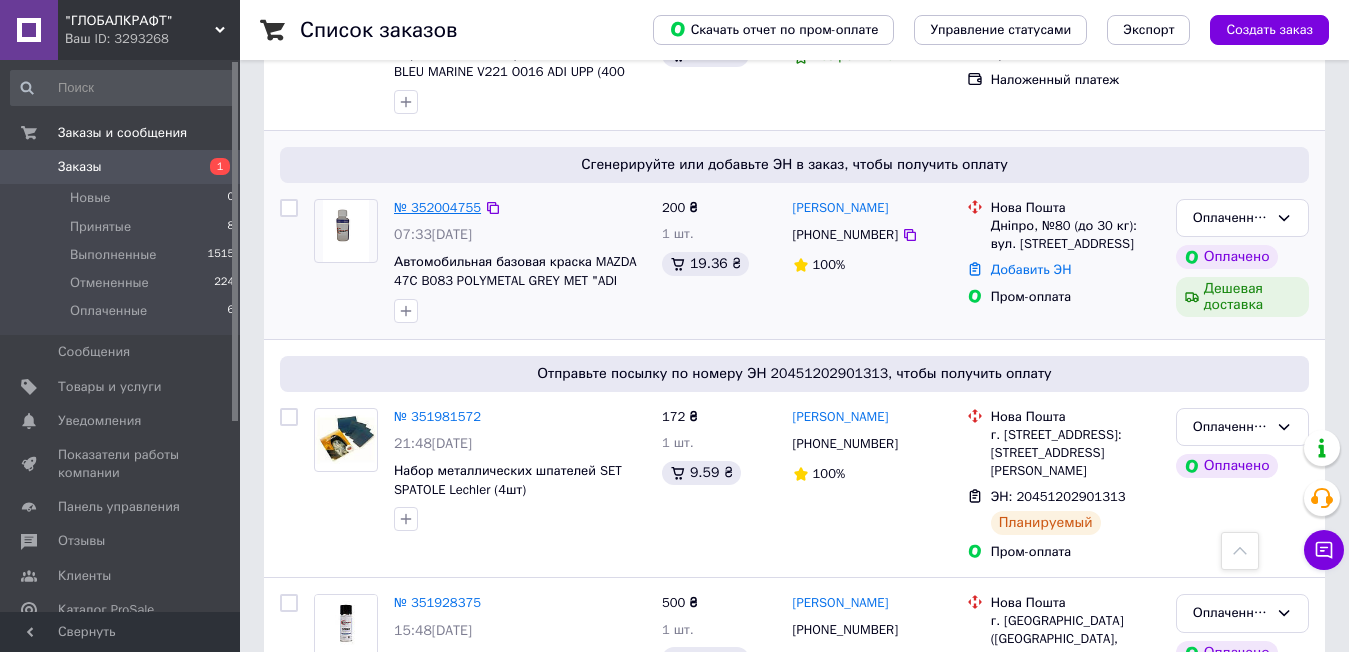 click on "№ 352004755" at bounding box center (437, 207) 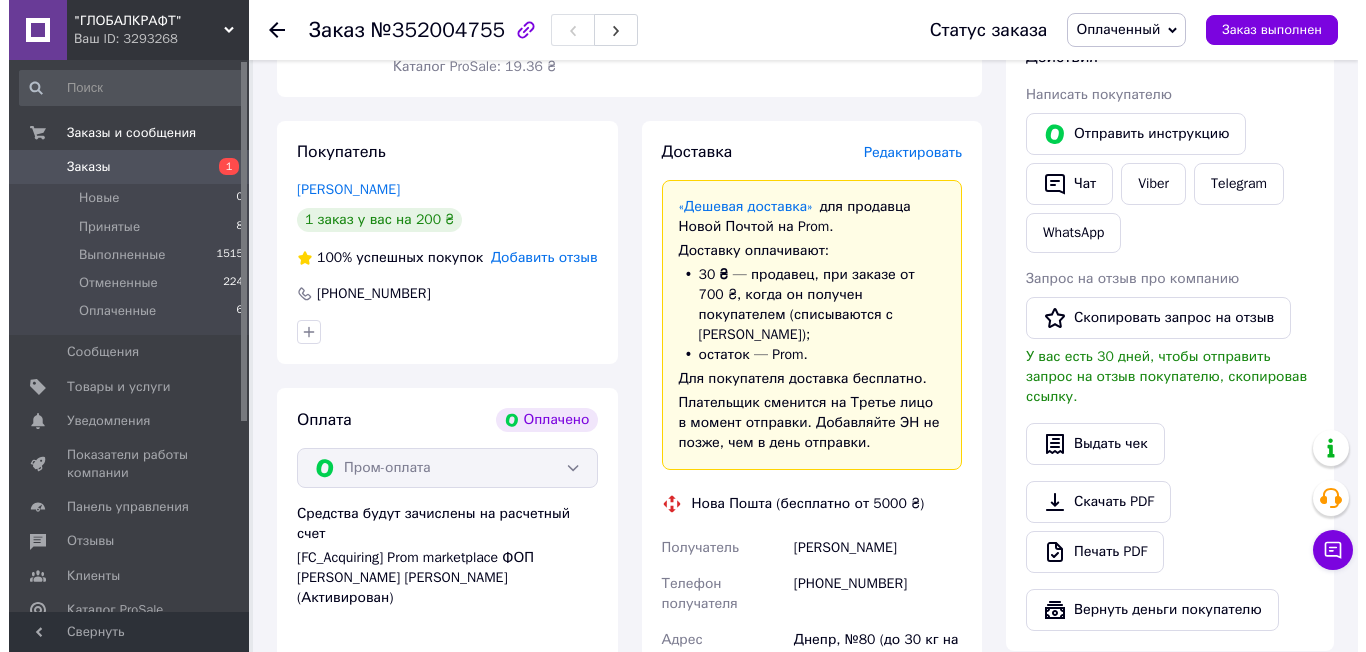 scroll, scrollTop: 200, scrollLeft: 0, axis: vertical 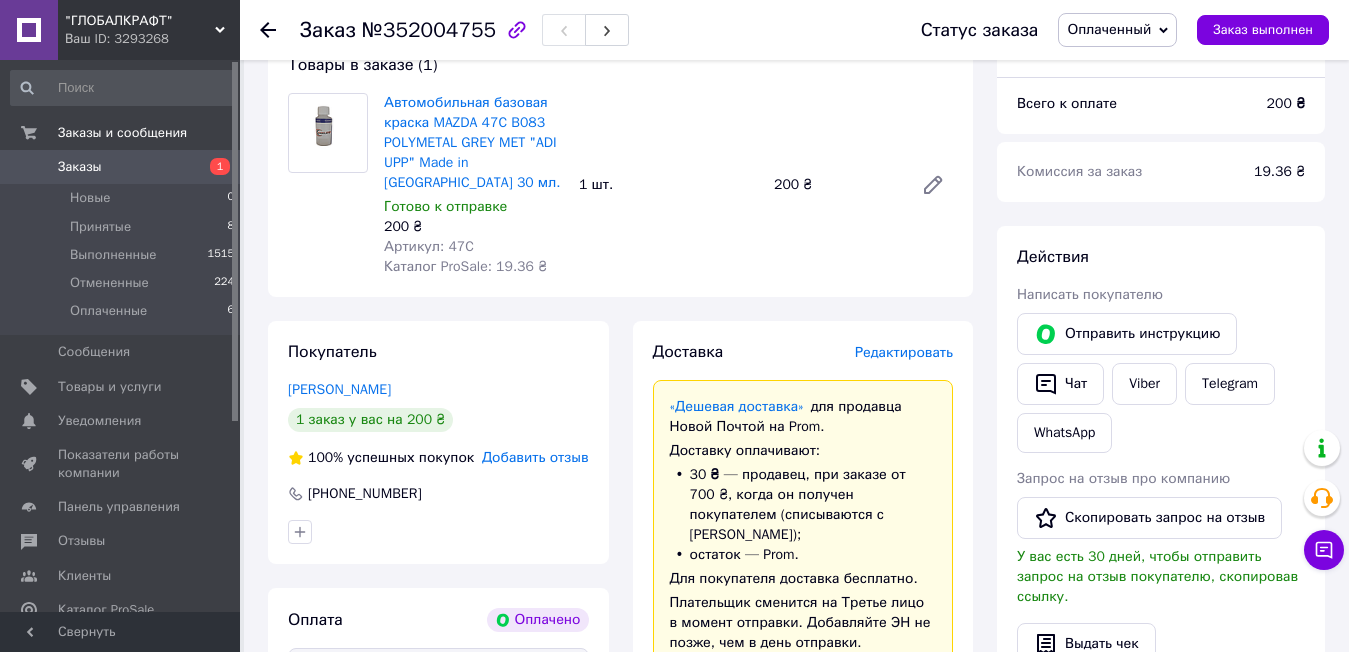 click on "Редактировать" at bounding box center (904, 352) 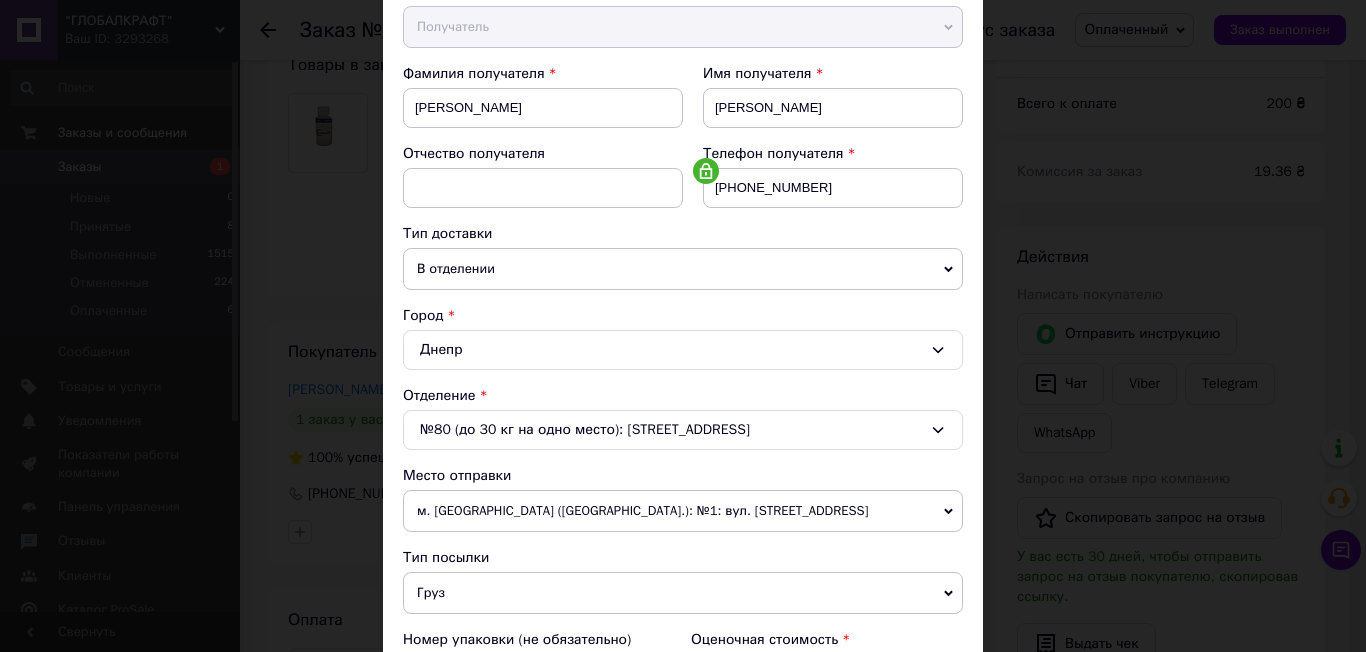 scroll, scrollTop: 300, scrollLeft: 0, axis: vertical 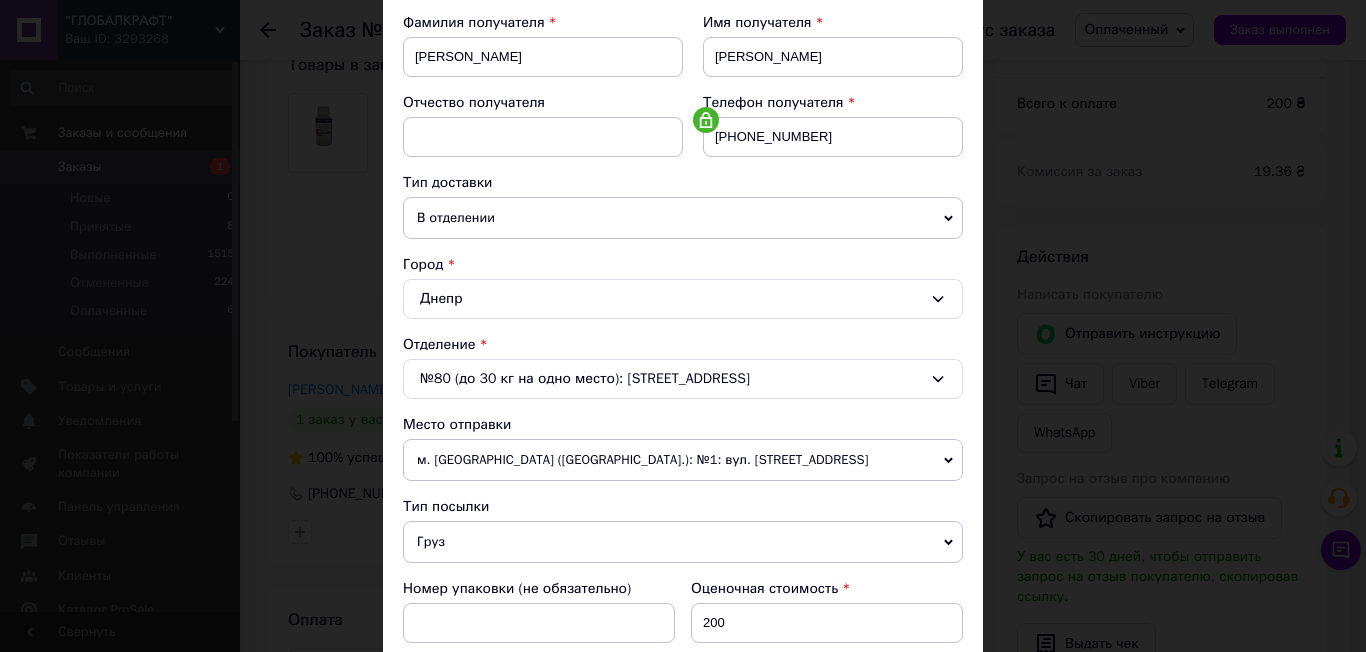 click on "м. [GEOGRAPHIC_DATA] ([GEOGRAPHIC_DATA].): №1: вул. [STREET_ADDRESS]" at bounding box center (683, 460) 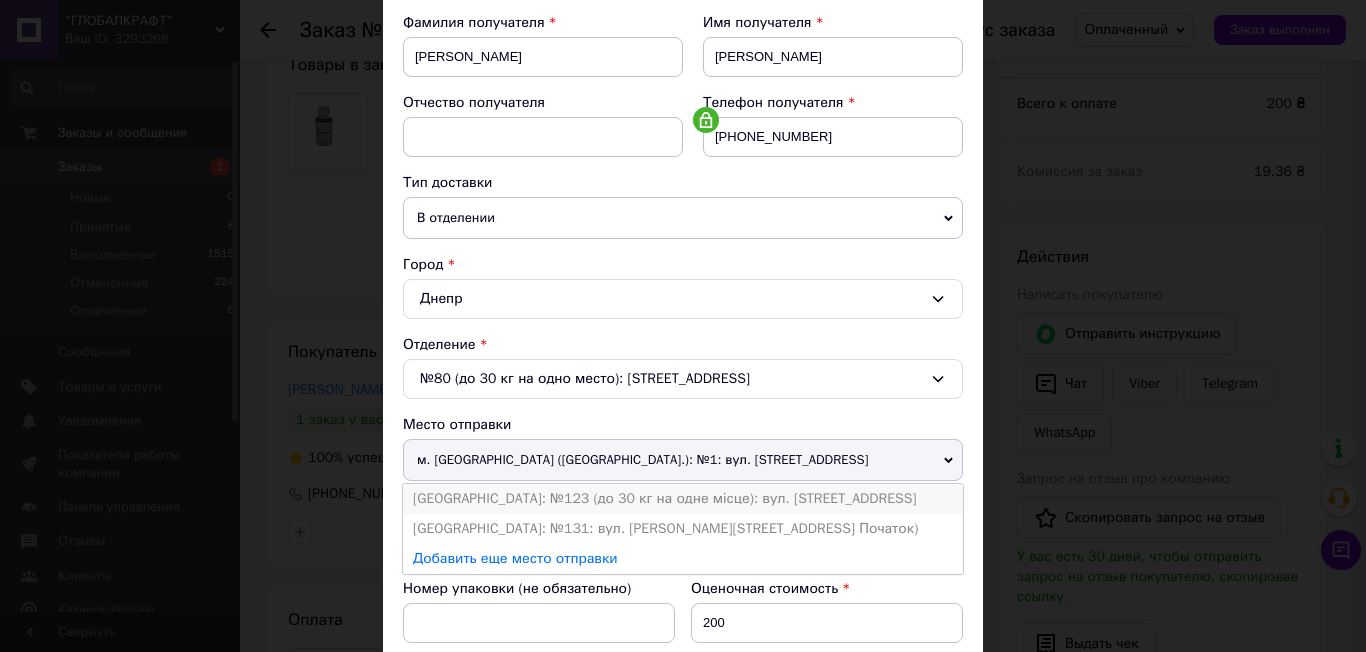 click on "[GEOGRAPHIC_DATA]: №123 (до 30 кг на одне місце): вул. [STREET_ADDRESS]" at bounding box center [683, 499] 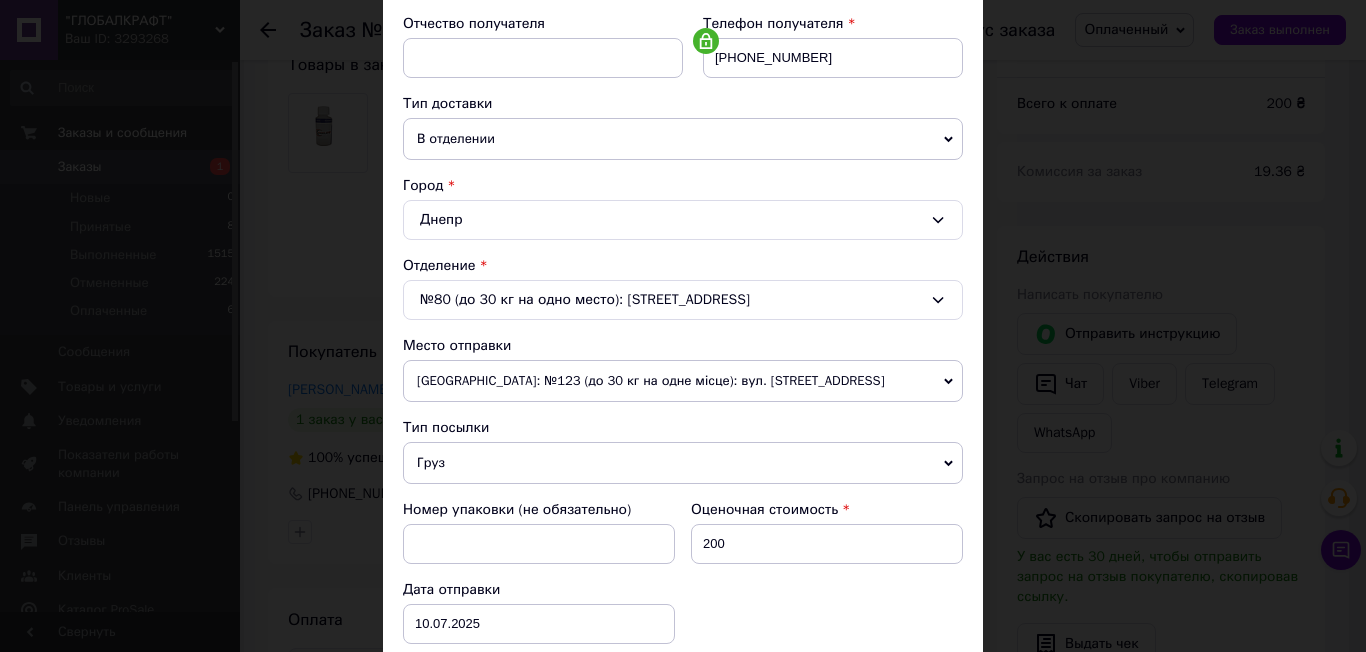 scroll, scrollTop: 400, scrollLeft: 0, axis: vertical 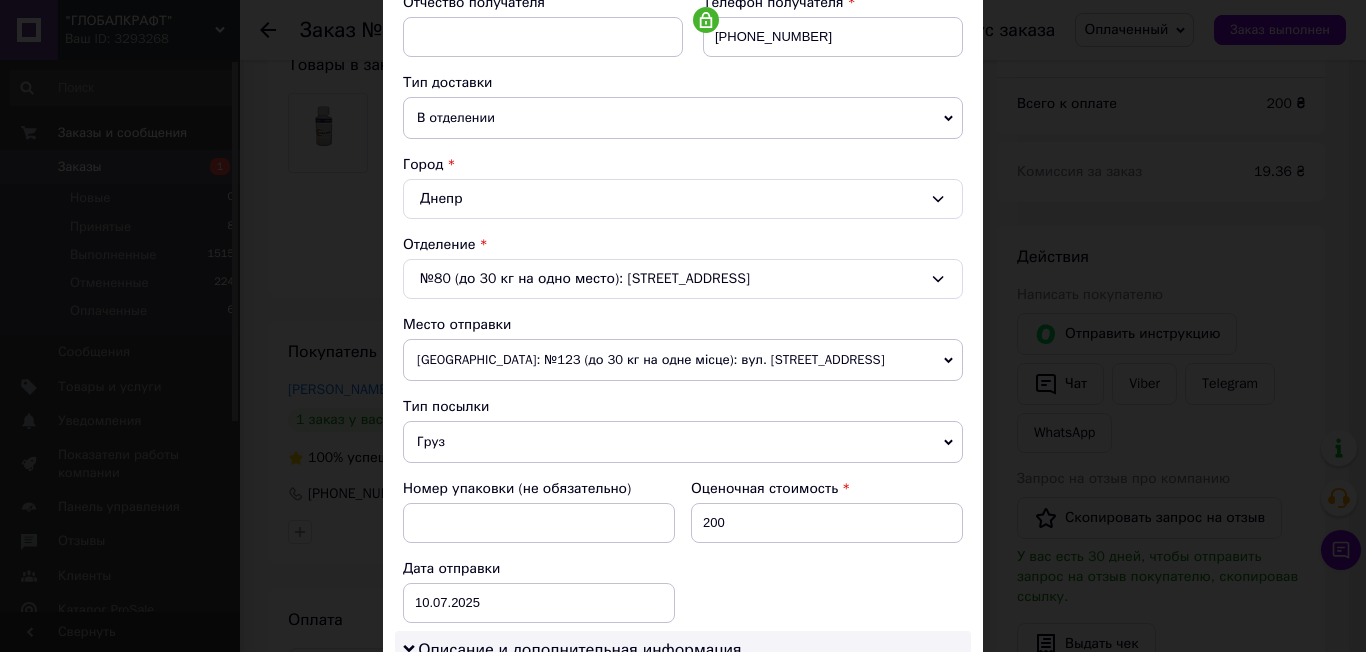 click on "Груз" at bounding box center [683, 442] 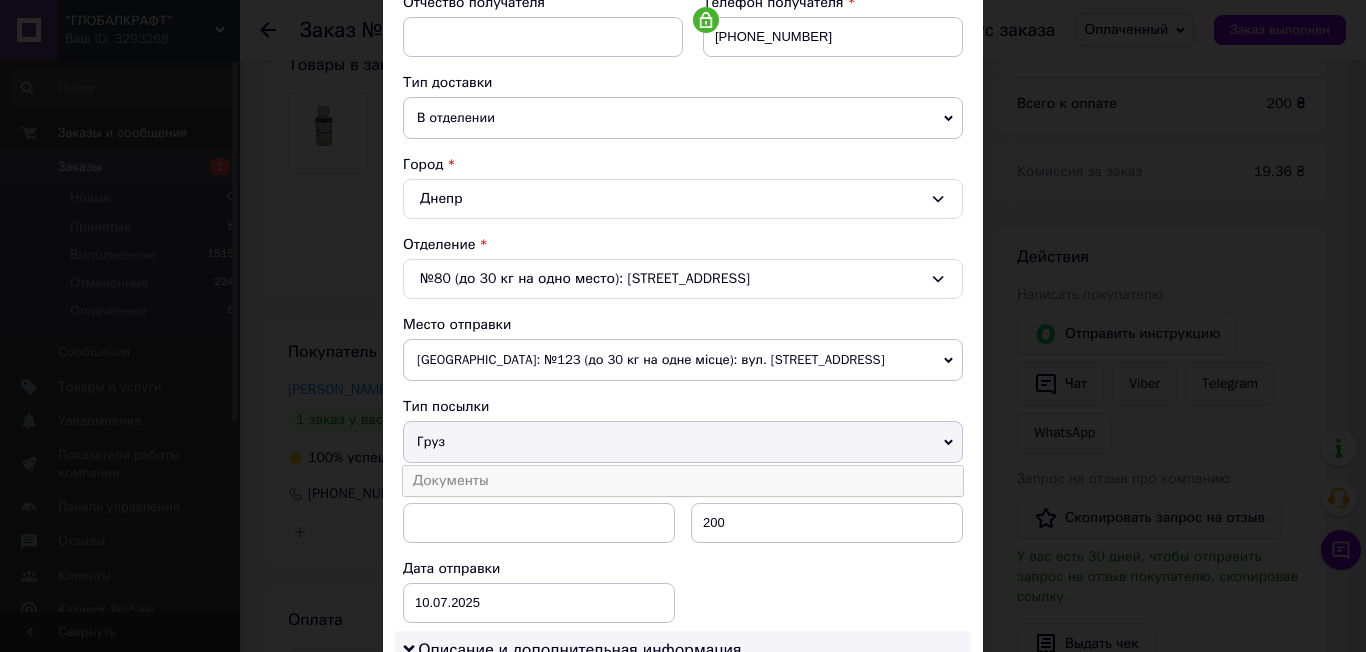 click on "Документы" at bounding box center (683, 481) 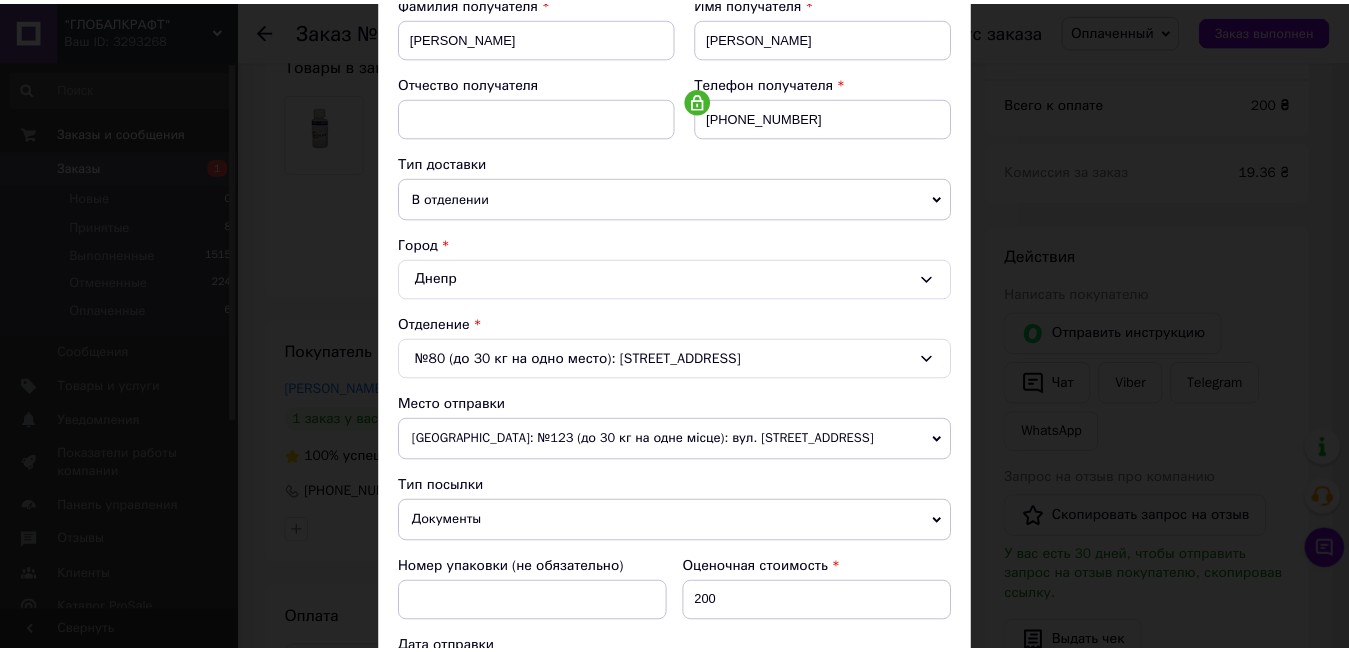 scroll, scrollTop: 920, scrollLeft: 0, axis: vertical 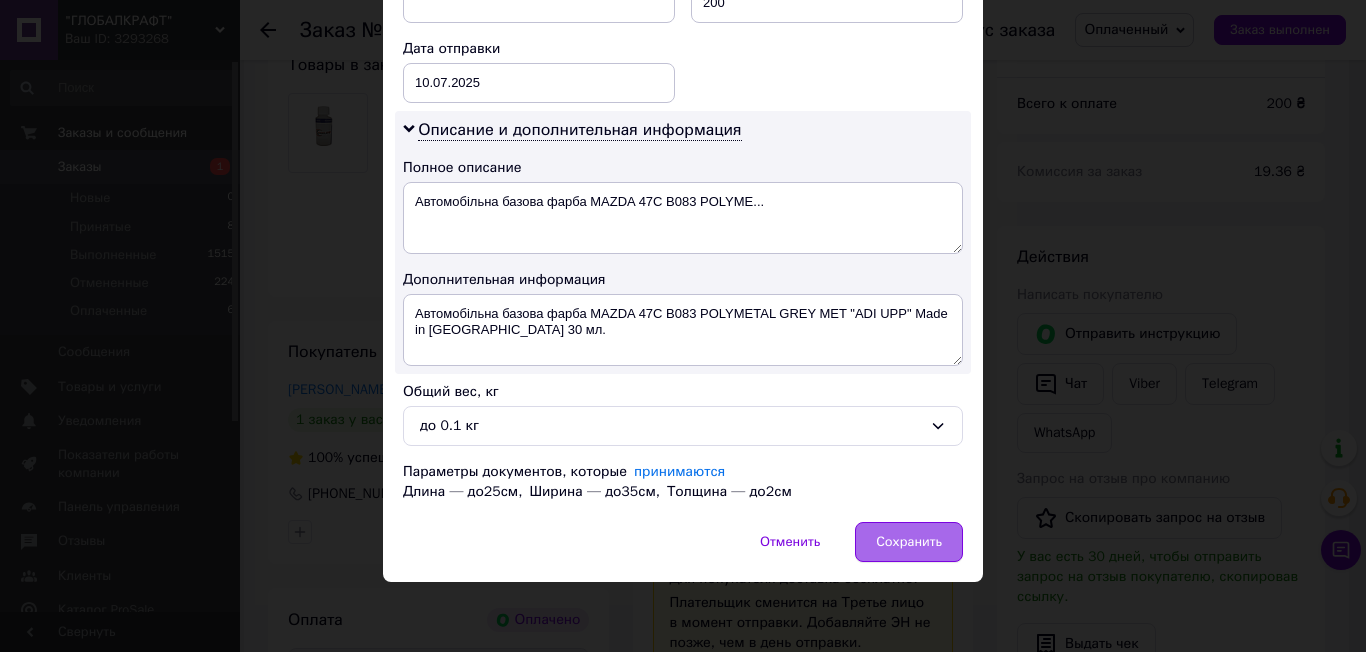 click on "Сохранить" at bounding box center [909, 542] 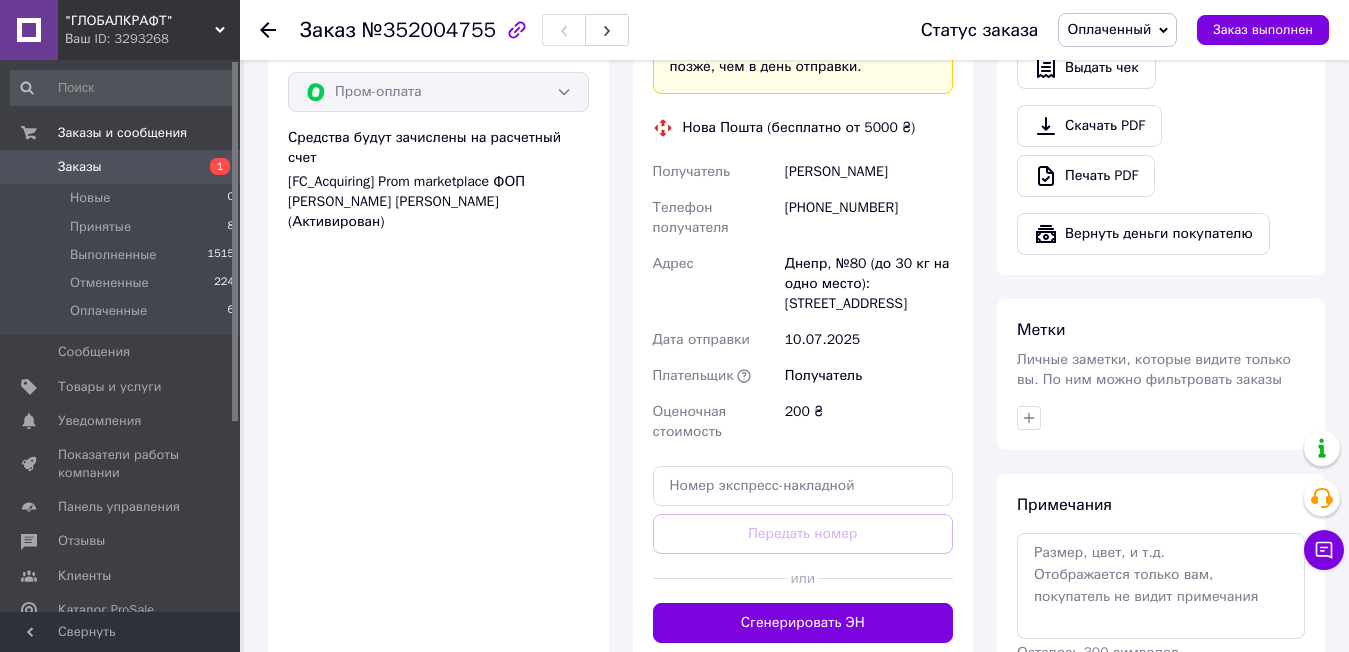 scroll, scrollTop: 800, scrollLeft: 0, axis: vertical 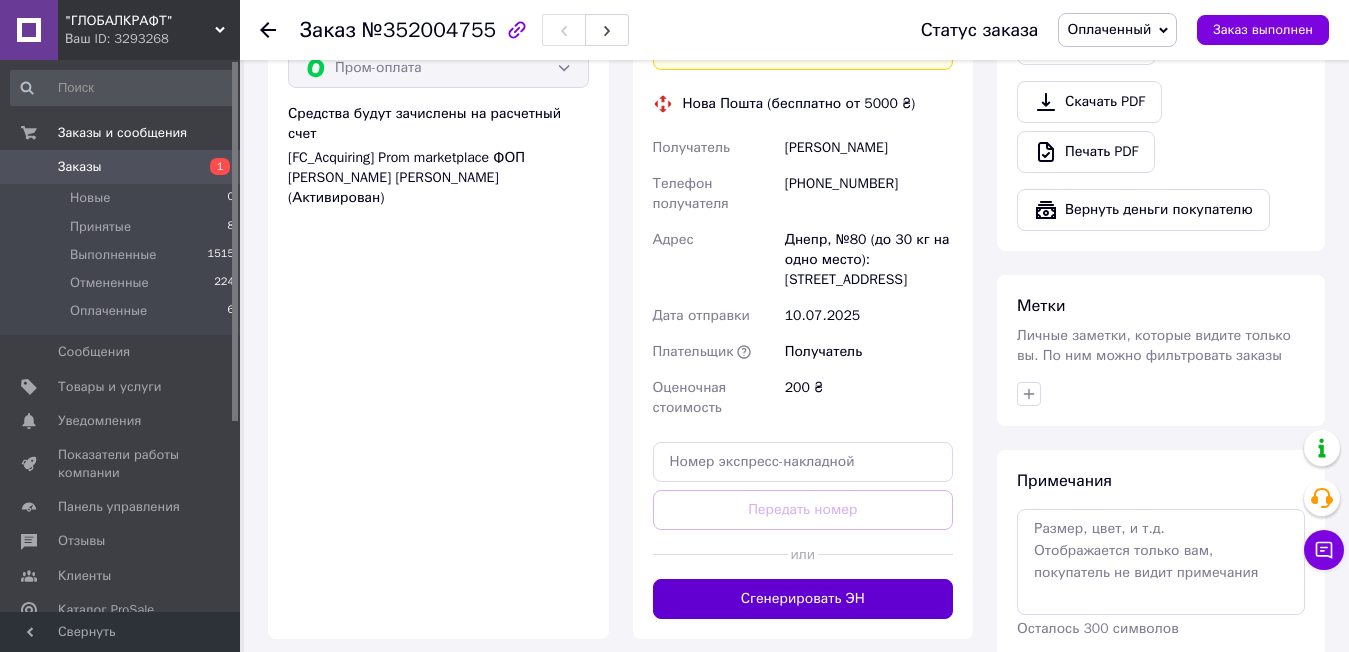 click on "Сгенерировать ЭН" at bounding box center [803, 599] 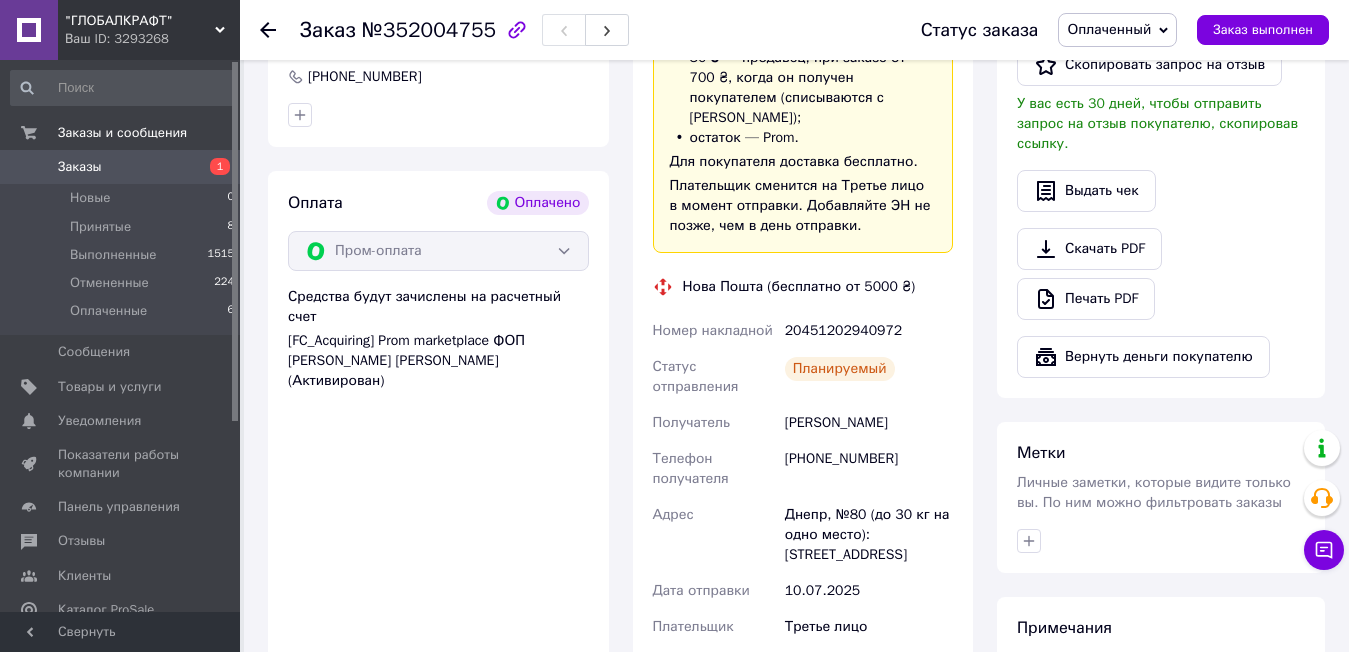 scroll, scrollTop: 600, scrollLeft: 0, axis: vertical 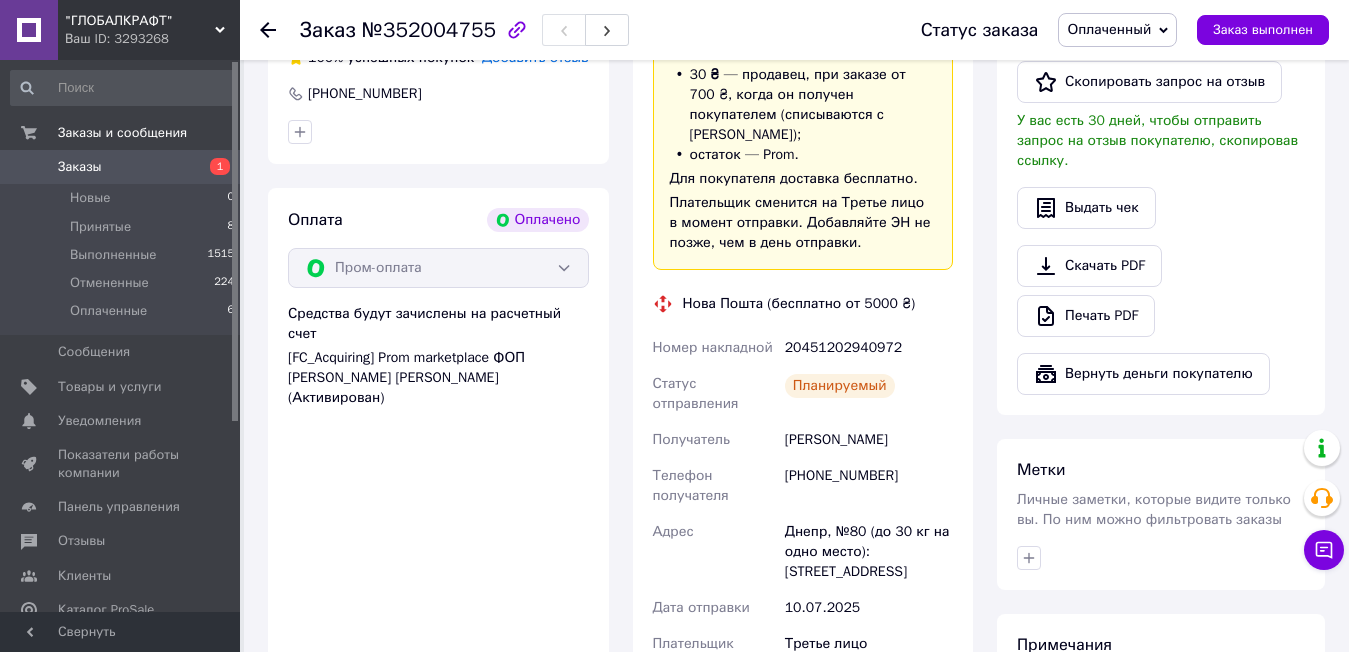click on "Заказы" at bounding box center (121, 167) 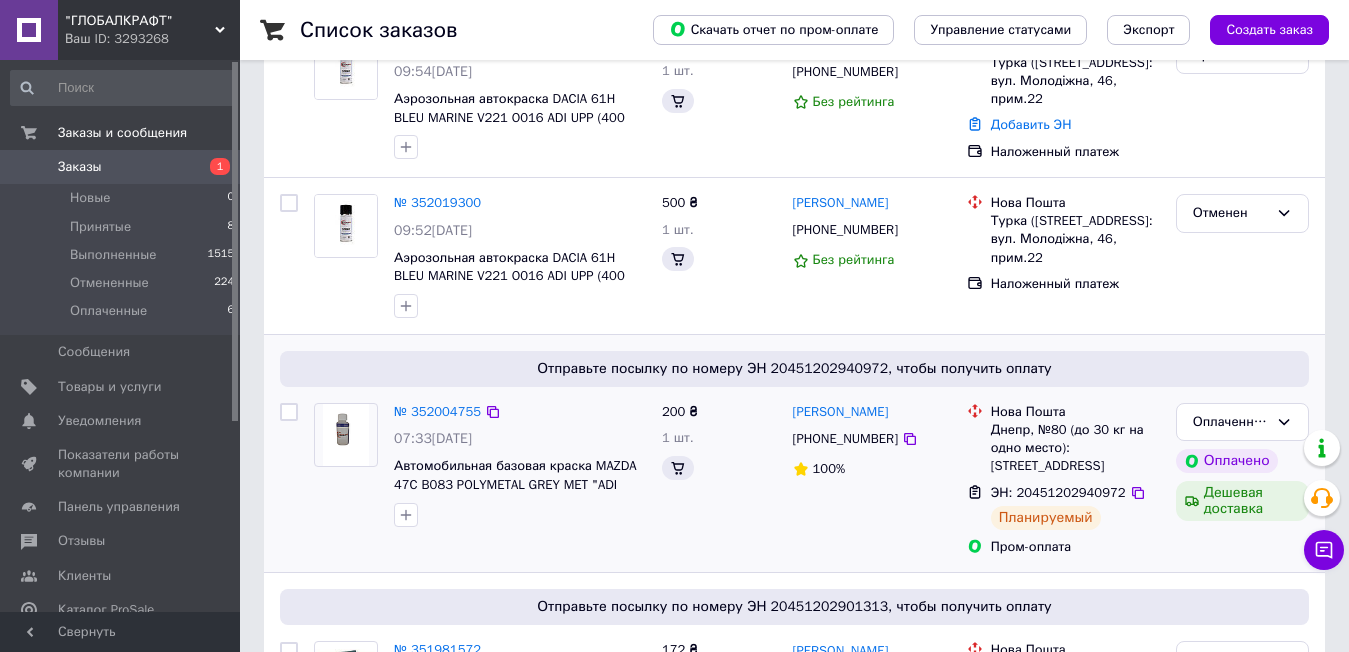 scroll, scrollTop: 300, scrollLeft: 0, axis: vertical 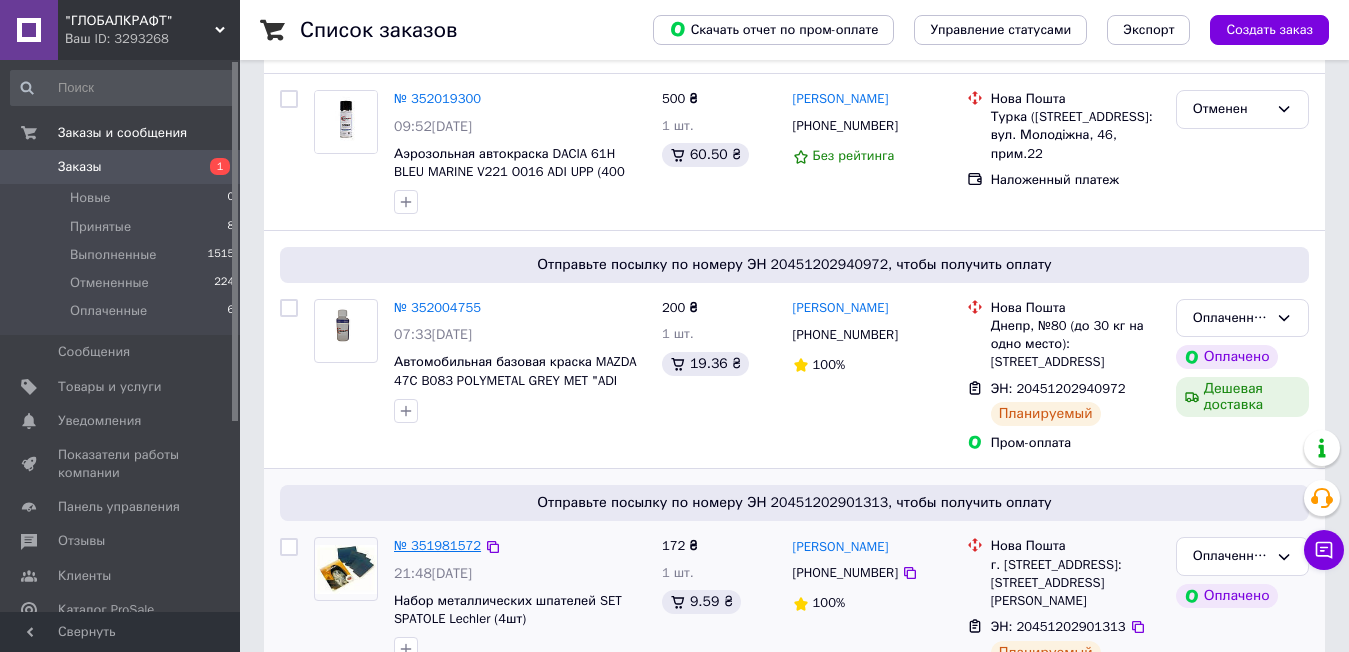 click on "№ 351981572" at bounding box center (437, 545) 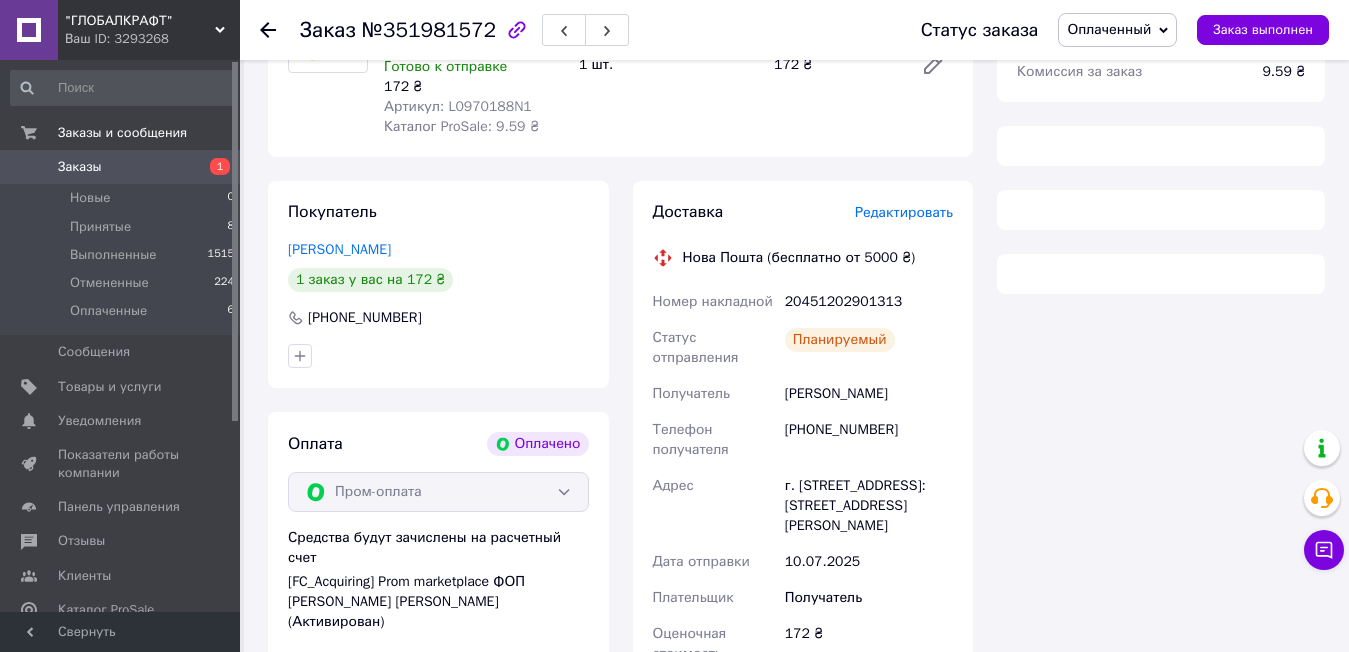 scroll, scrollTop: 200, scrollLeft: 0, axis: vertical 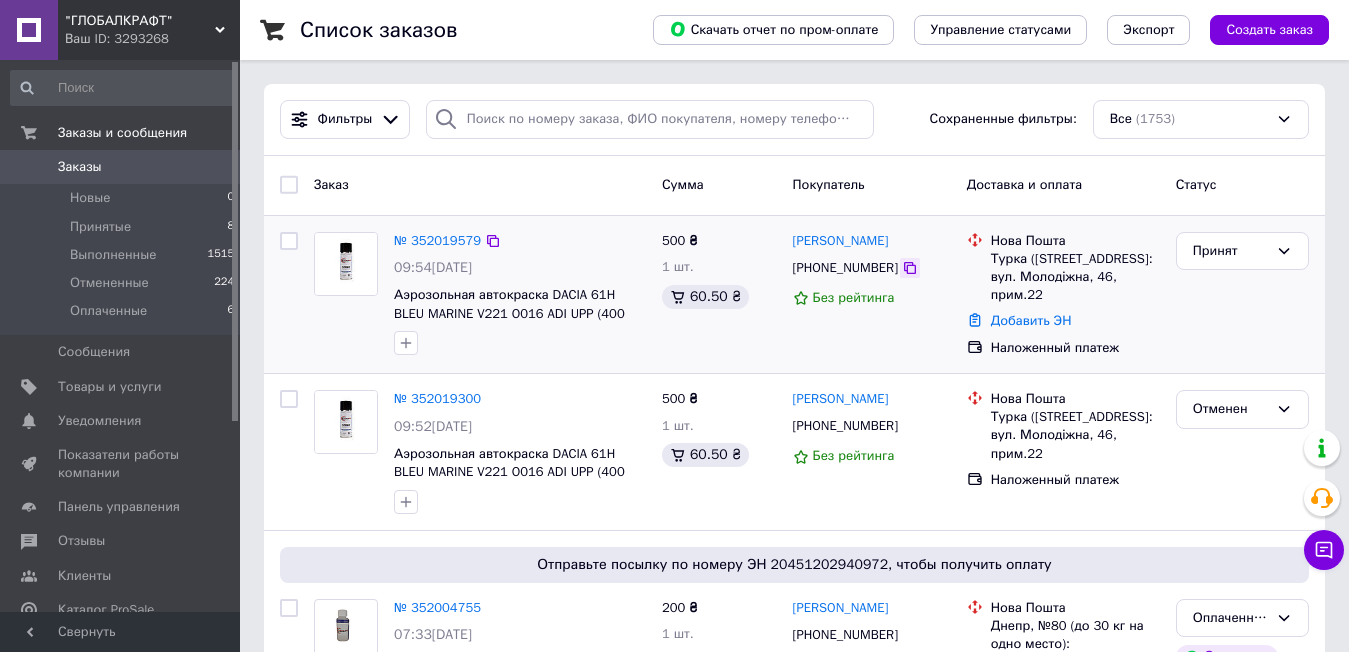 click 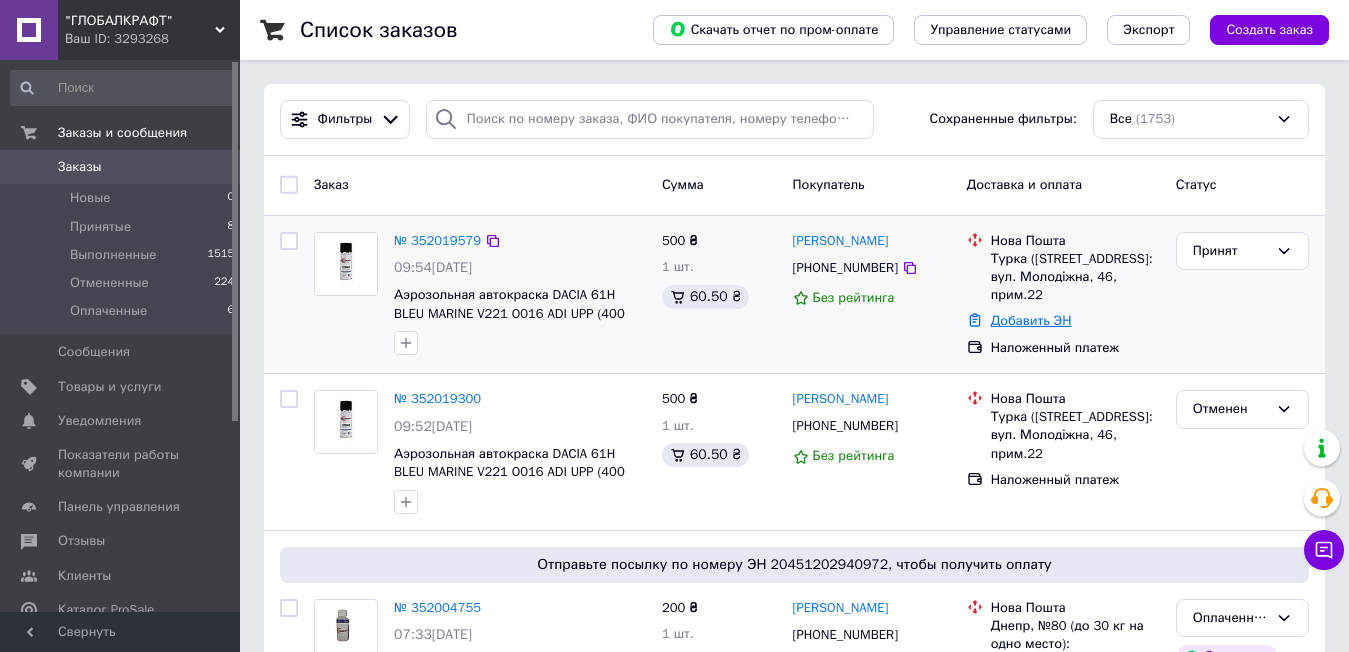 click on "Добавить ЭН" at bounding box center (1031, 320) 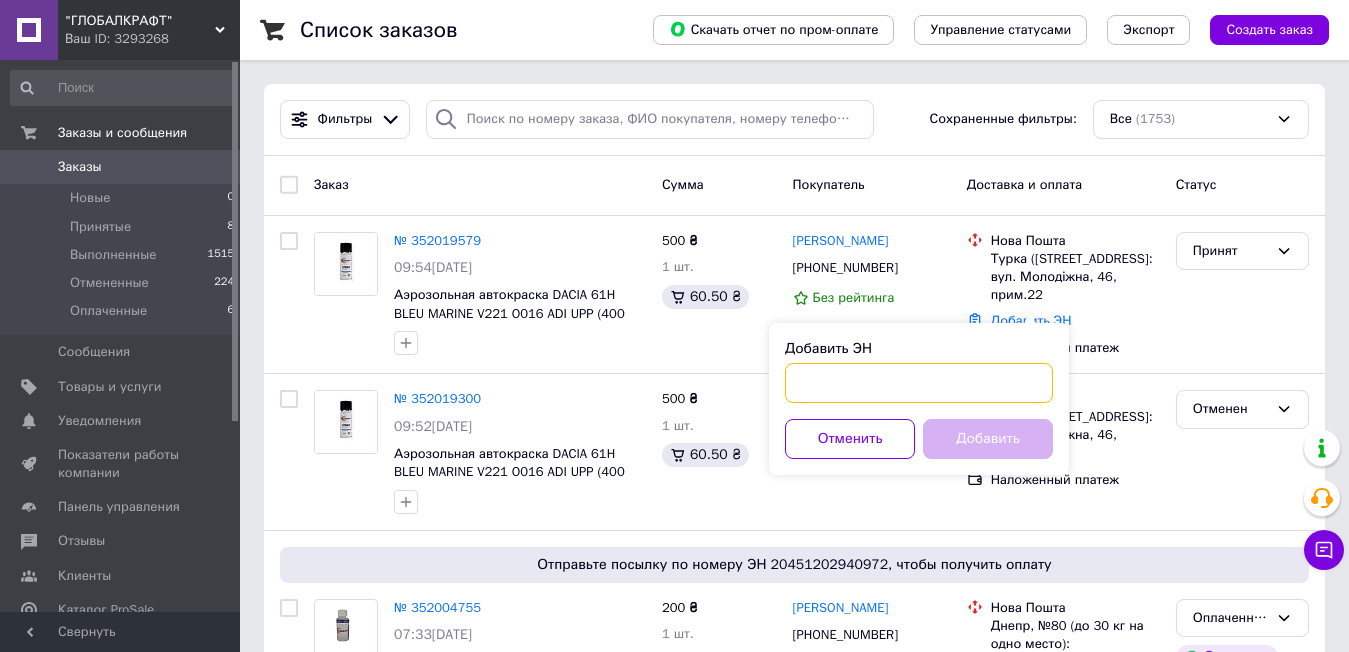 click on "Добавить ЭН" at bounding box center [919, 383] 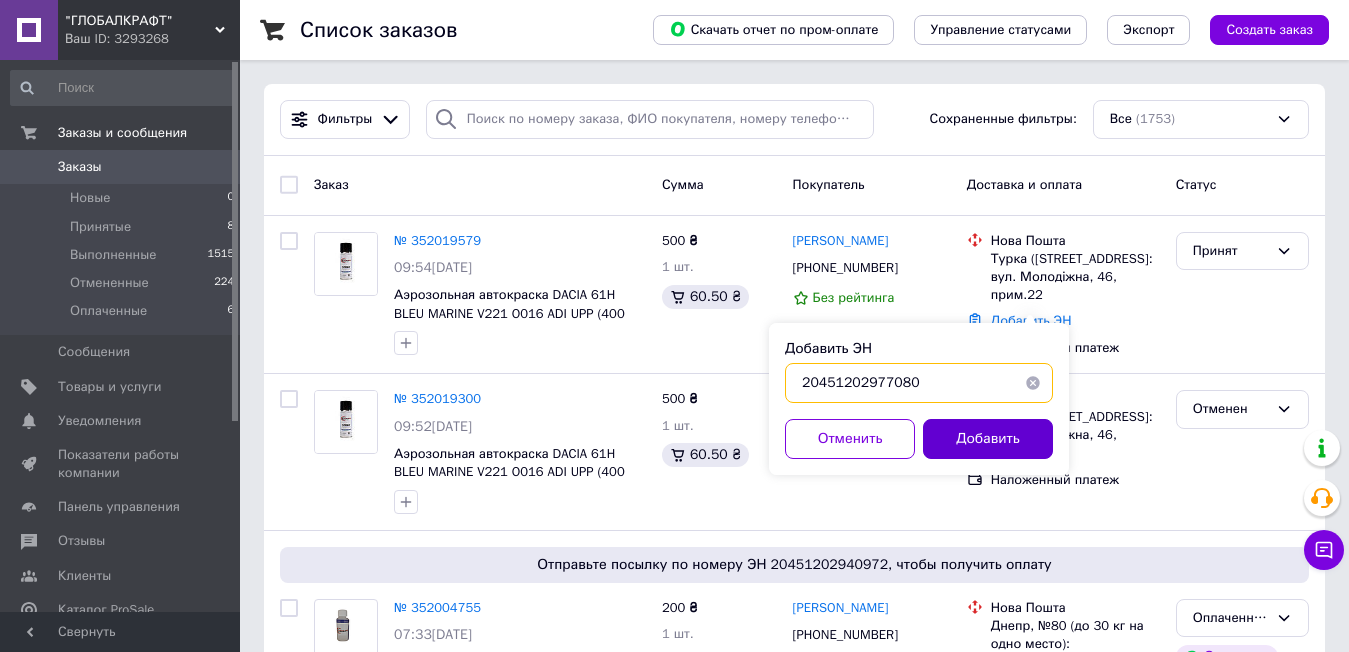 type on "20451202977080" 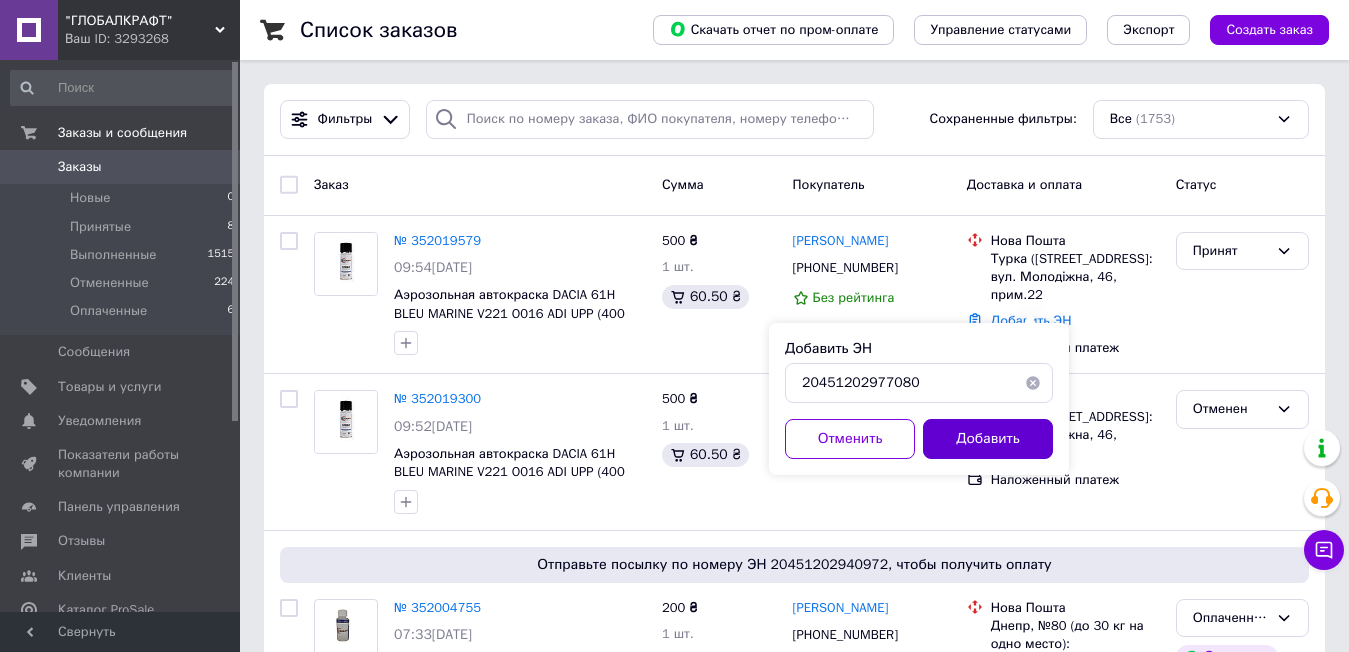 click on "Добавить" at bounding box center [988, 439] 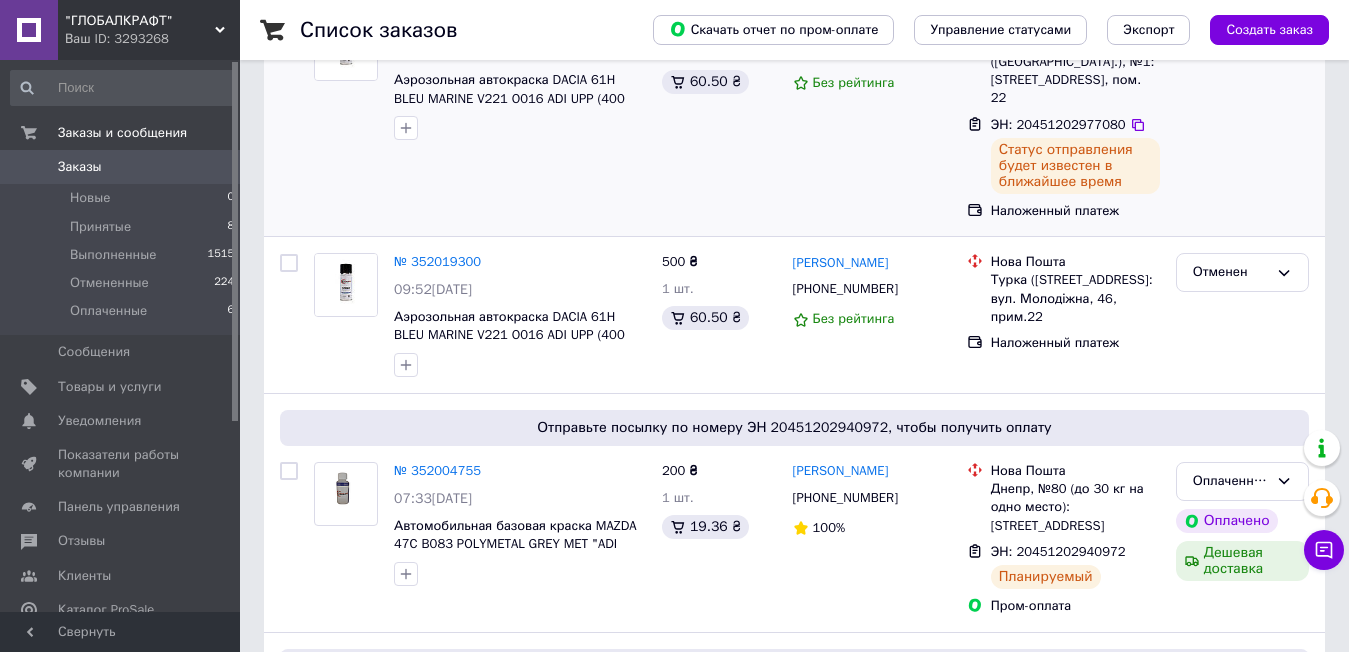 scroll, scrollTop: 400, scrollLeft: 0, axis: vertical 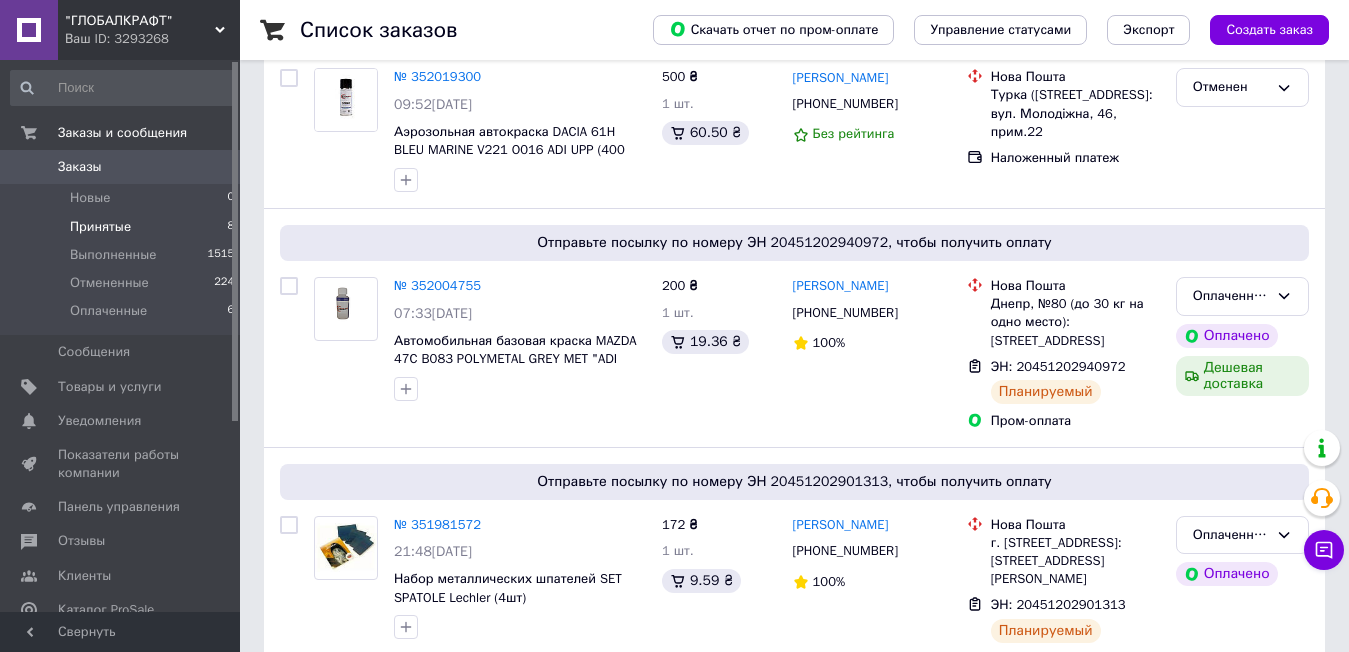 click on "Принятые 8" at bounding box center [123, 227] 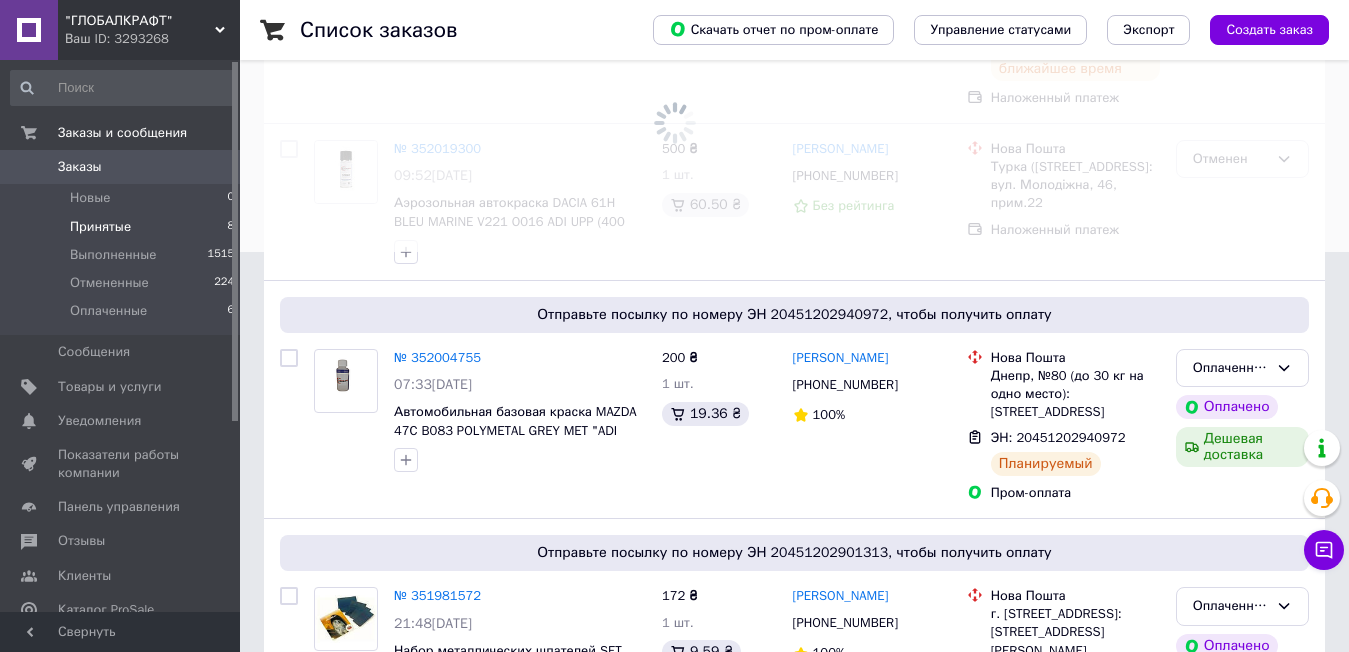 scroll, scrollTop: 71, scrollLeft: 0, axis: vertical 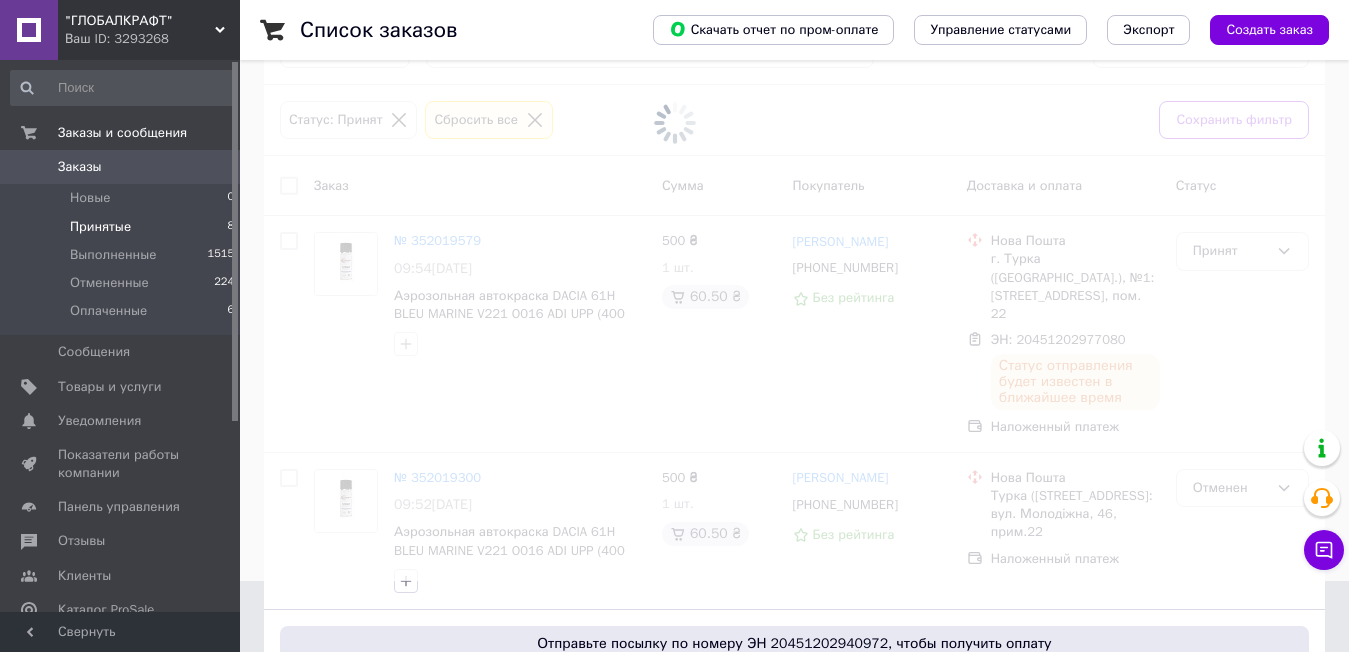 click on "Принятые" at bounding box center [100, 227] 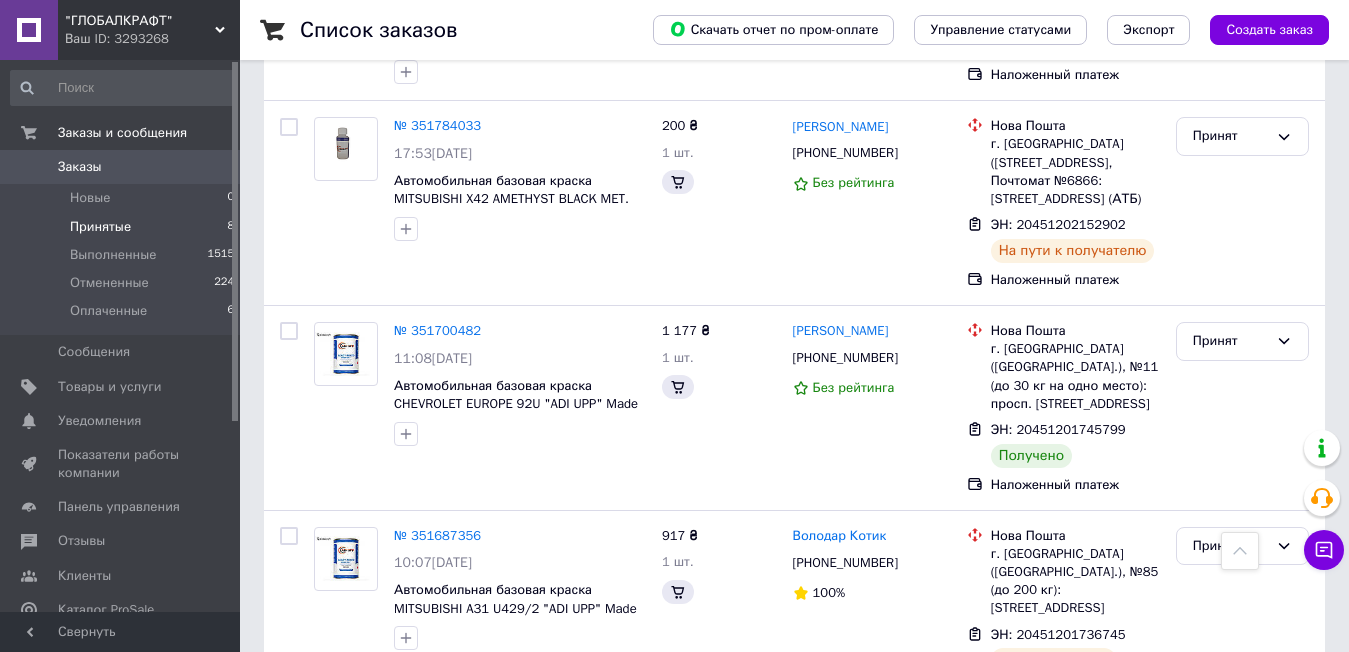 scroll, scrollTop: 0, scrollLeft: 0, axis: both 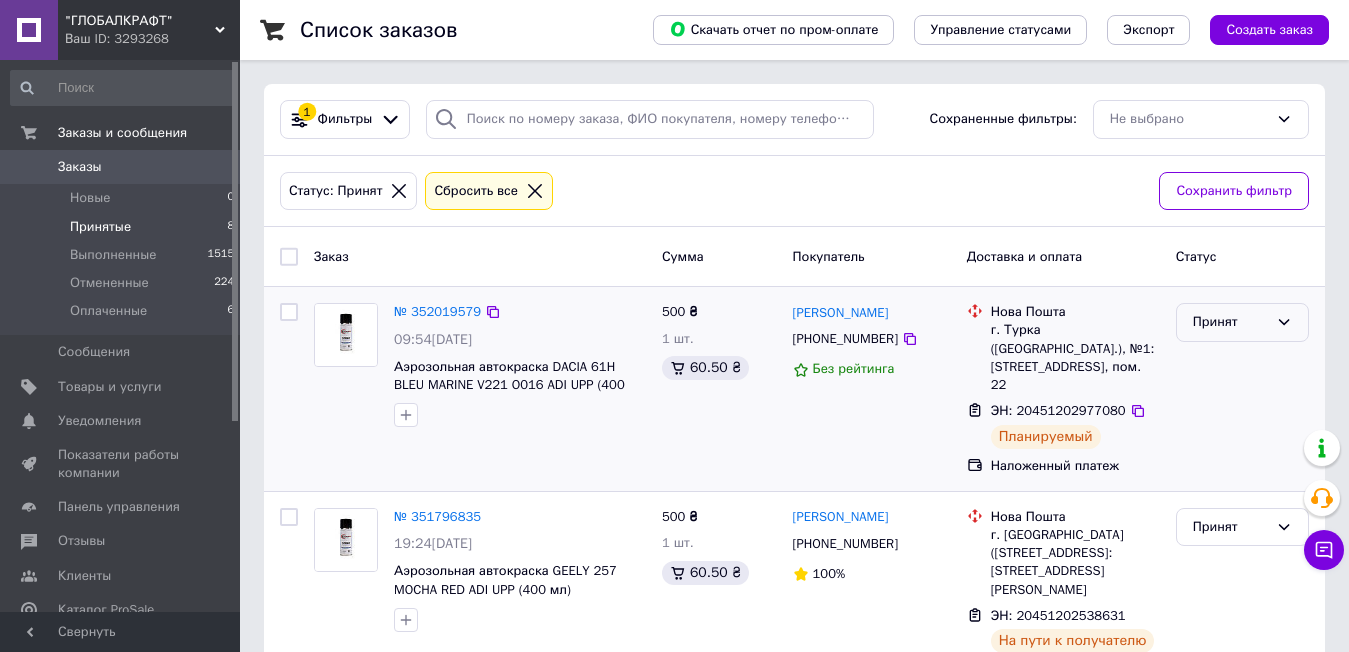 click on "Принят" at bounding box center [1230, 322] 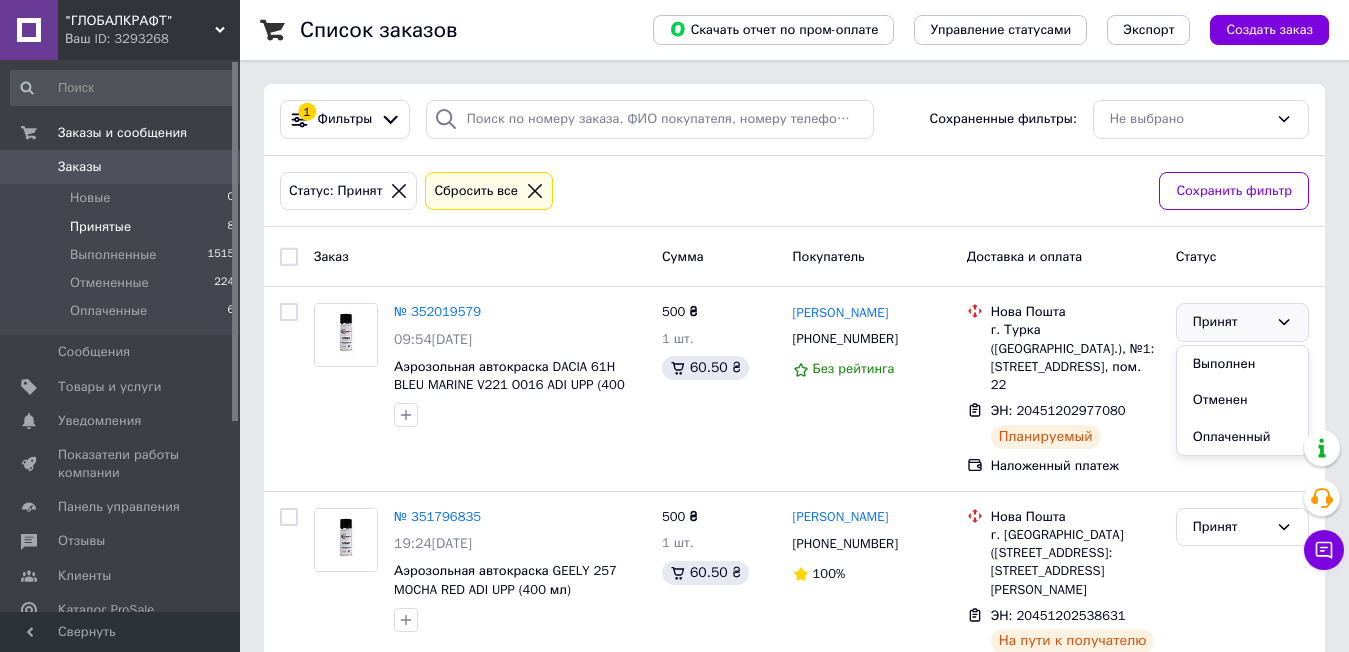 click on "Статус: Принят Сбросить все" at bounding box center (711, 191) 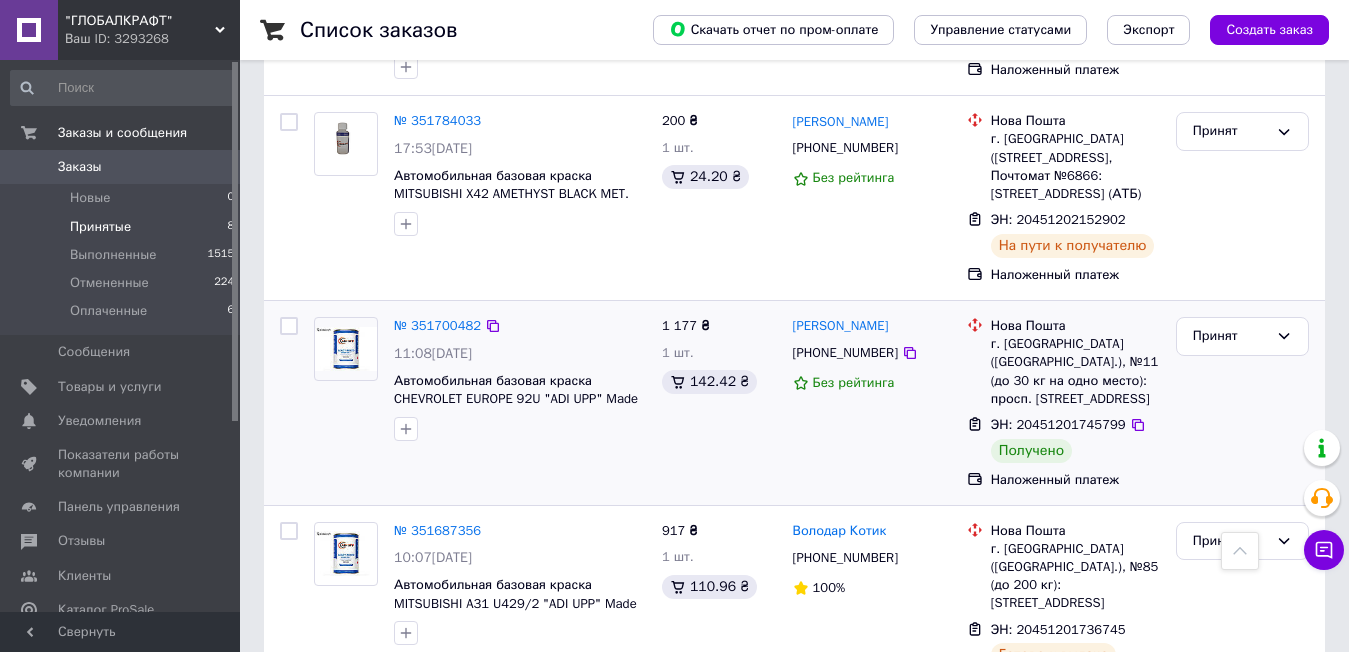 scroll, scrollTop: 900, scrollLeft: 0, axis: vertical 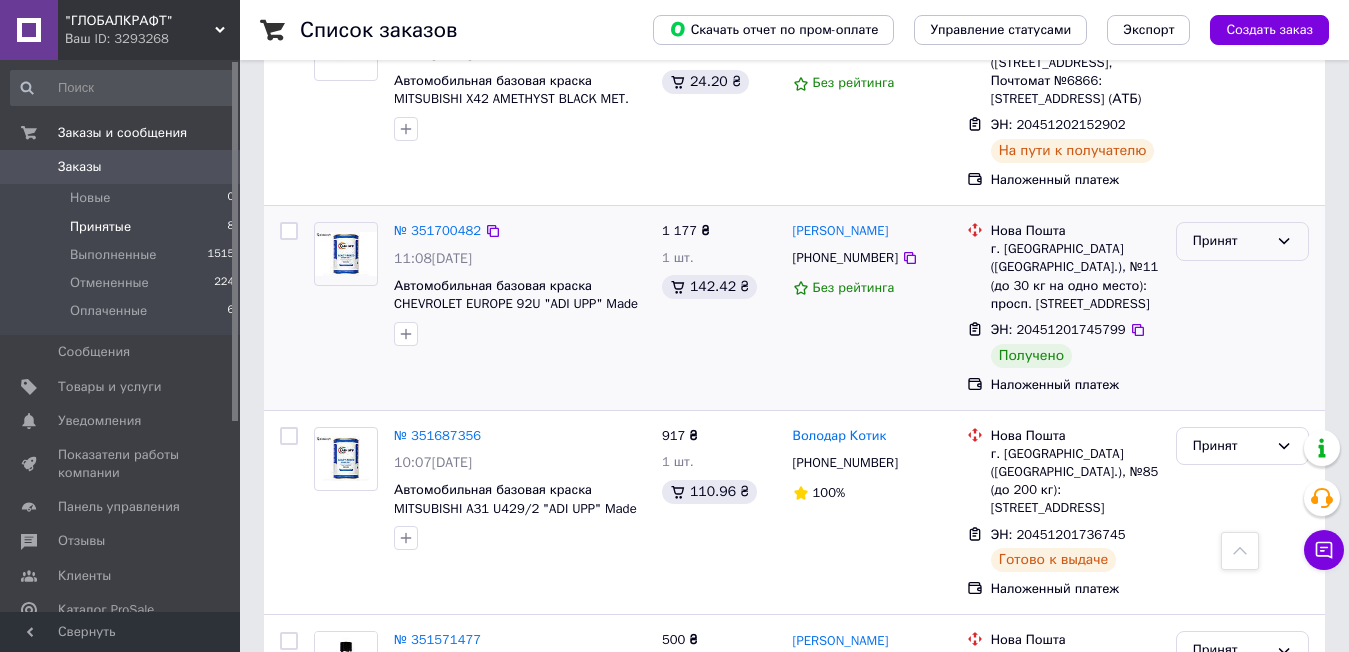 click on "Принят" at bounding box center [1230, 241] 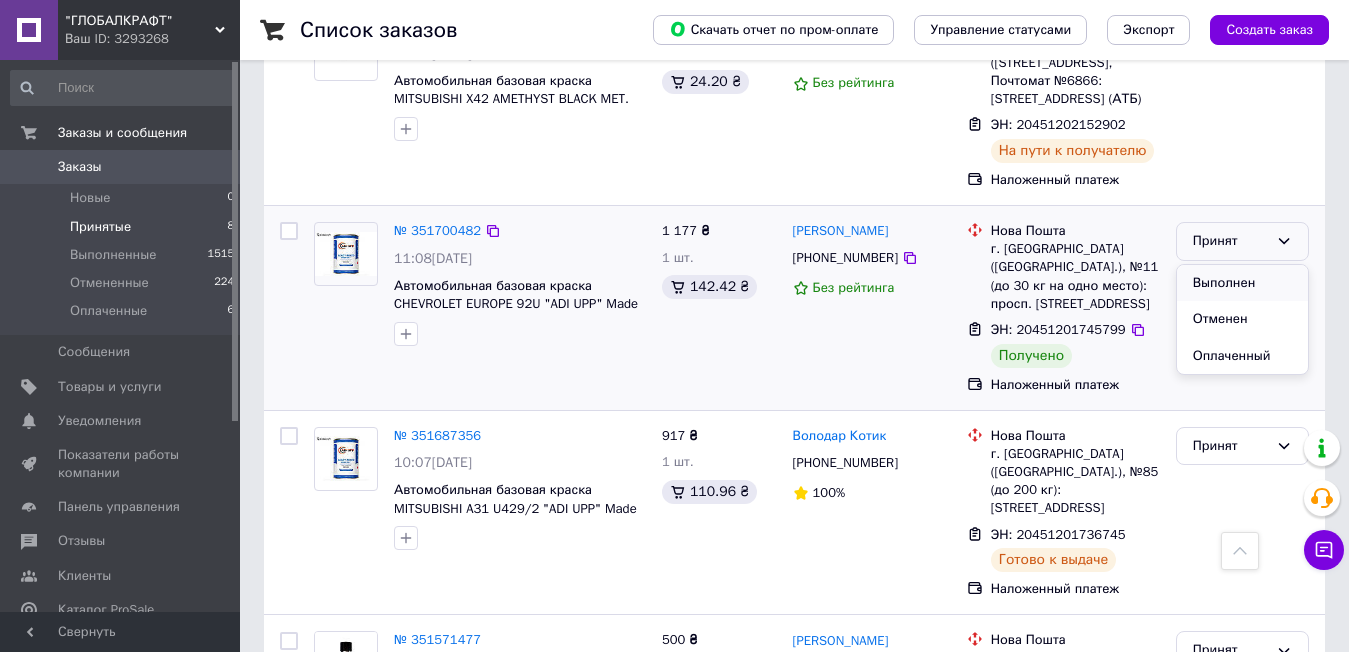 click on "Выполнен" at bounding box center (1242, 283) 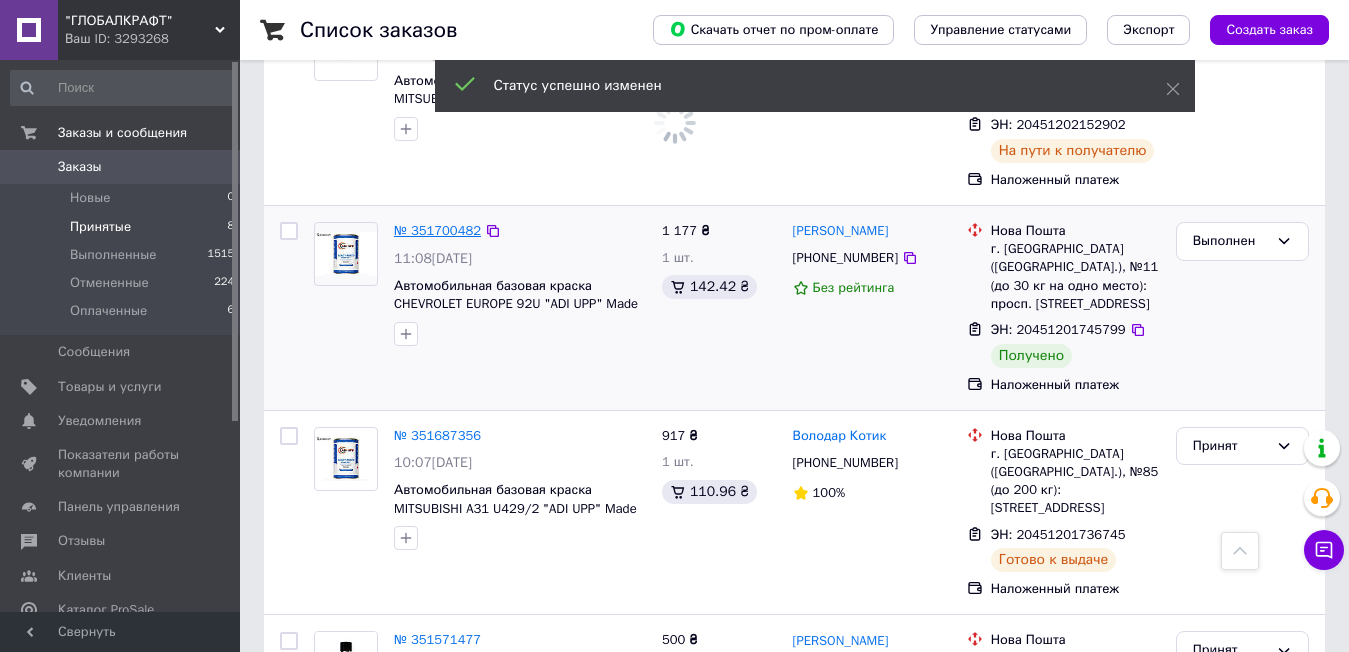 click on "№ 351700482" at bounding box center [437, 230] 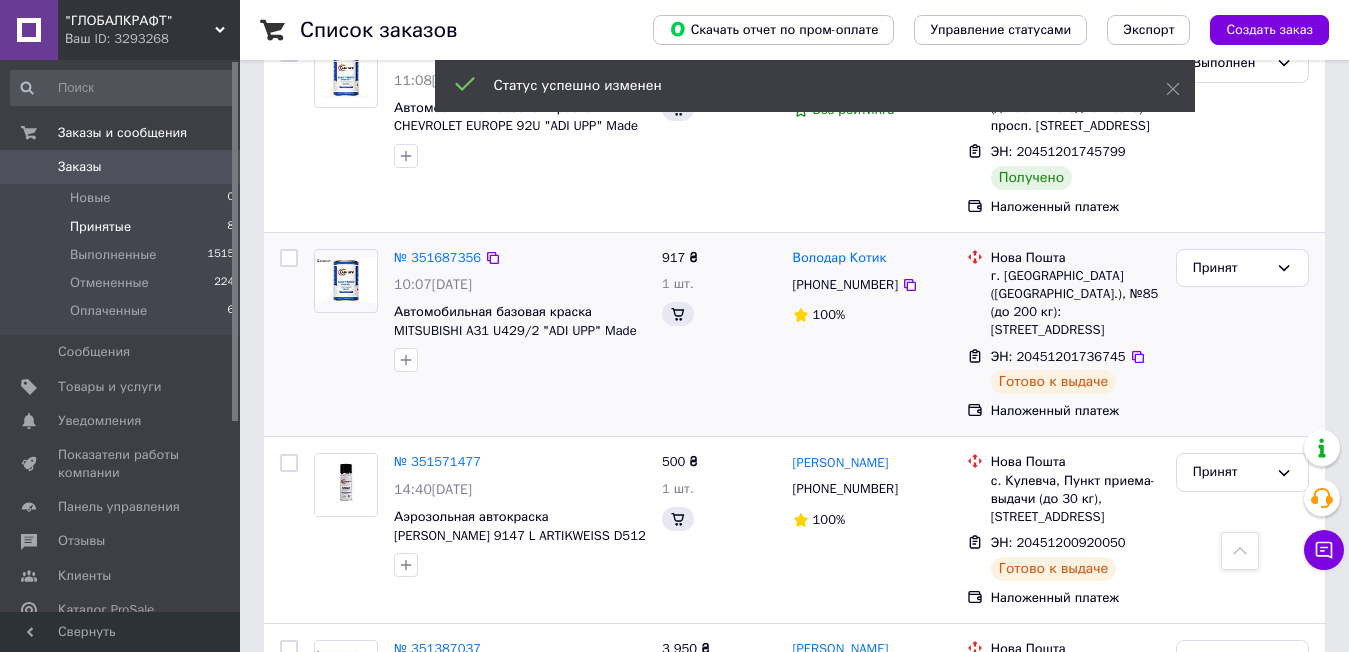 scroll, scrollTop: 1243, scrollLeft: 0, axis: vertical 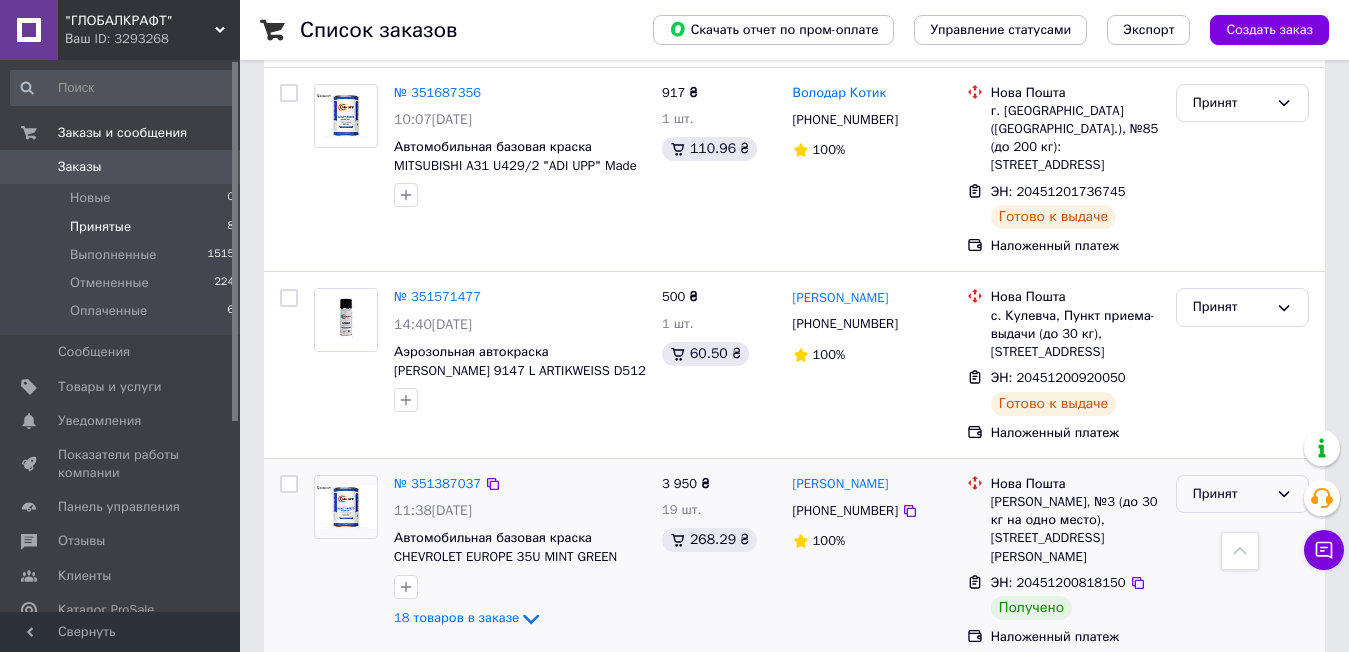 click on "Принят" at bounding box center [1230, 494] 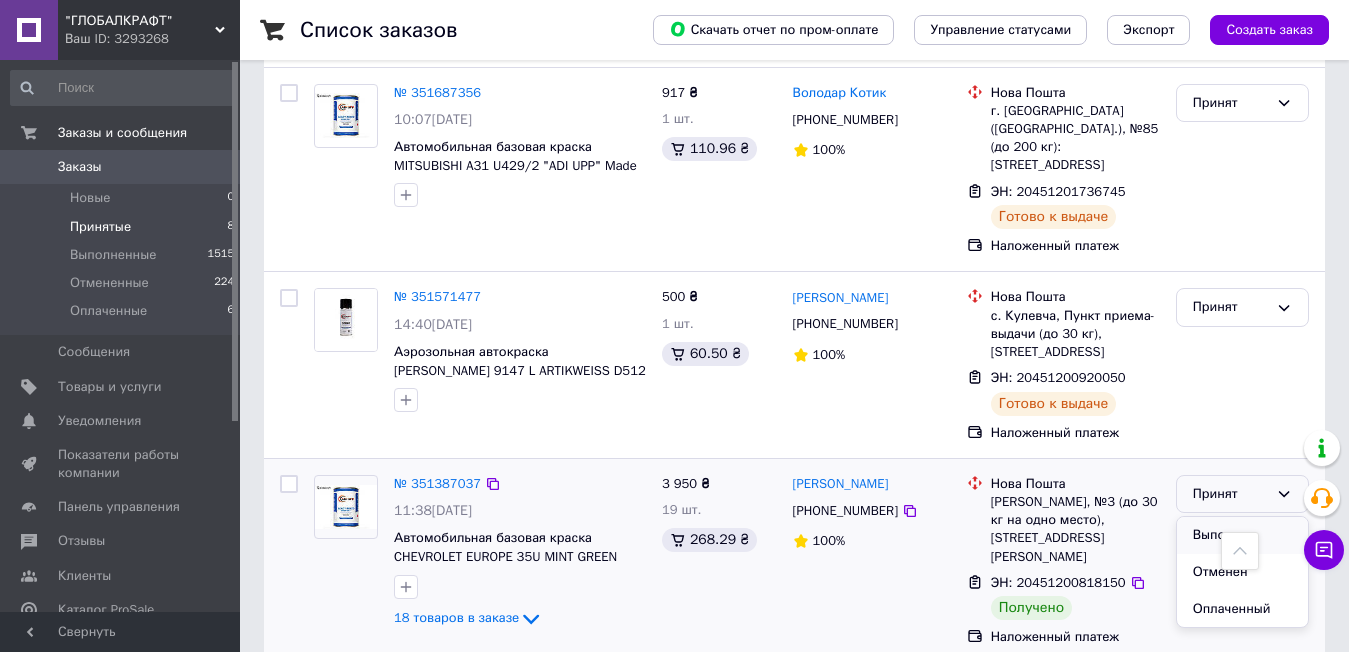 click on "Выполнен" at bounding box center [1242, 535] 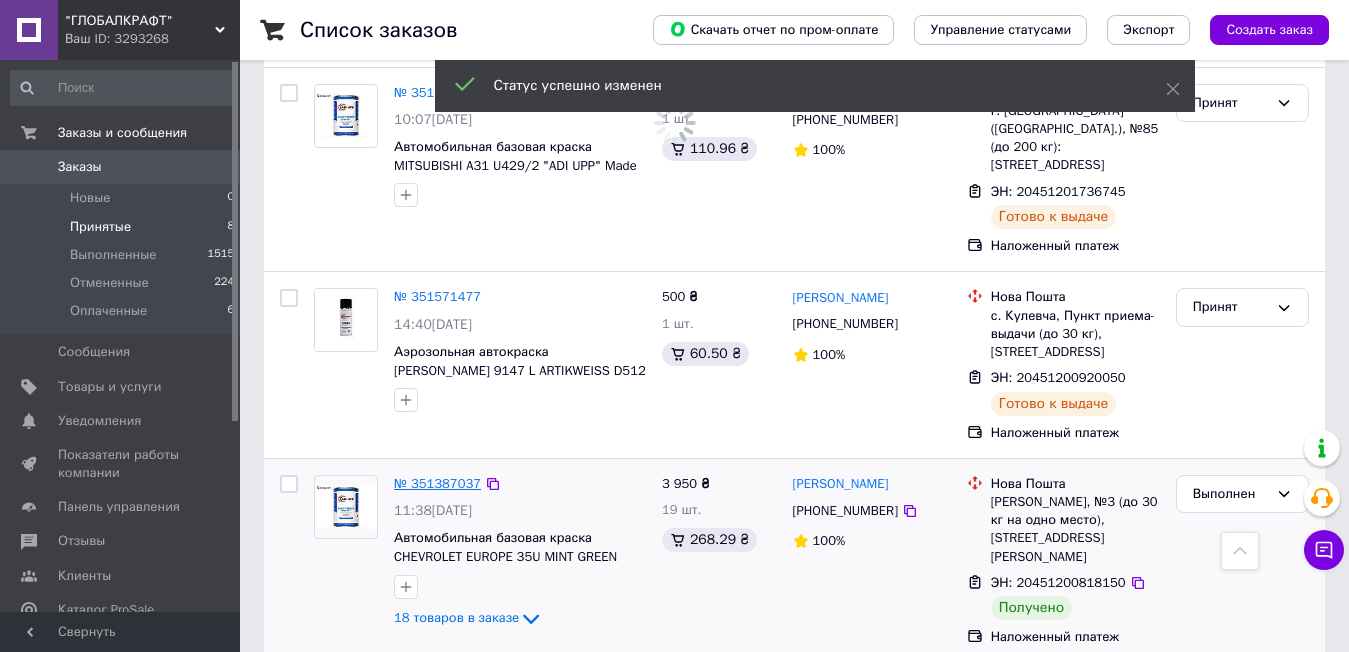 click on "№ 351387037" at bounding box center (437, 483) 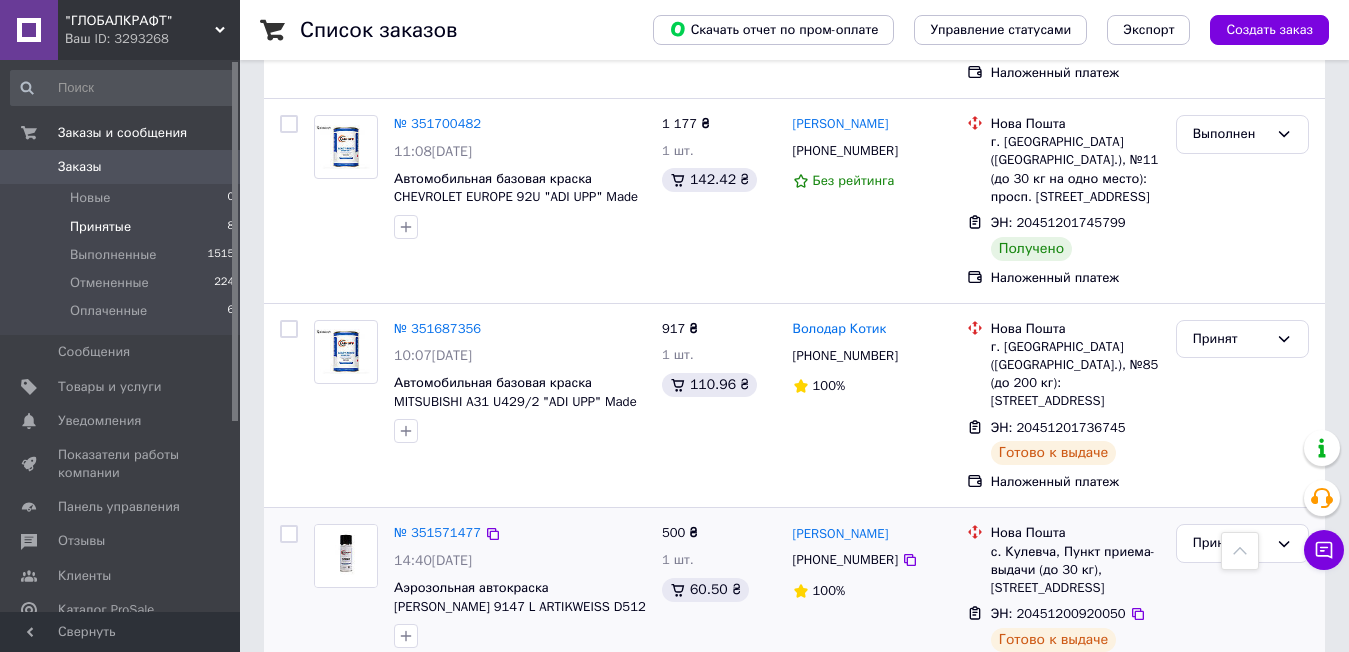 scroll, scrollTop: 943, scrollLeft: 0, axis: vertical 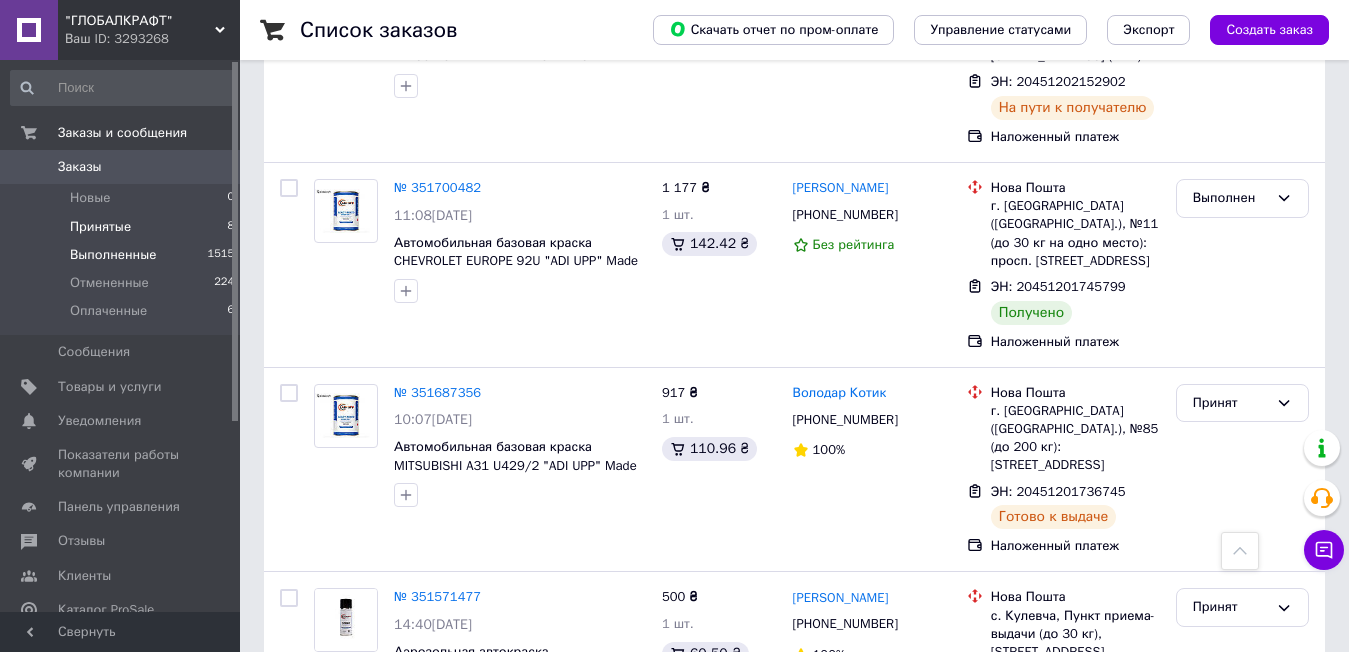 click on "Выполненные" at bounding box center [113, 255] 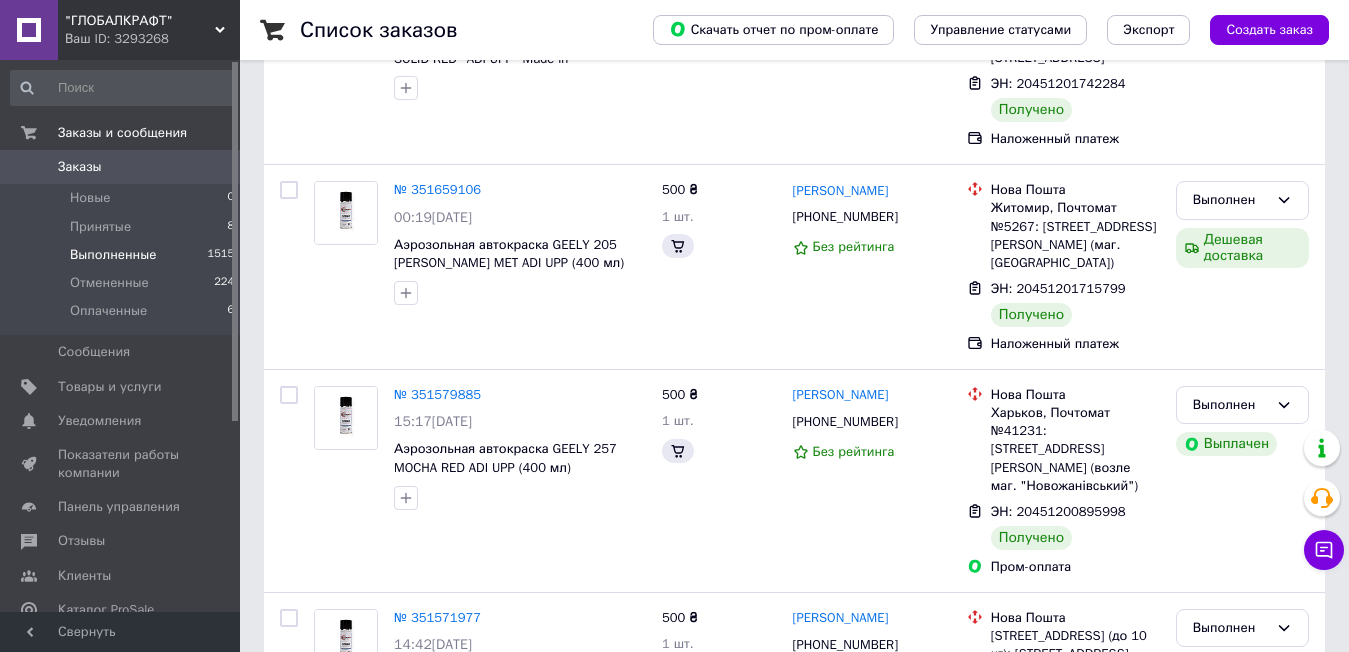 scroll, scrollTop: 0, scrollLeft: 0, axis: both 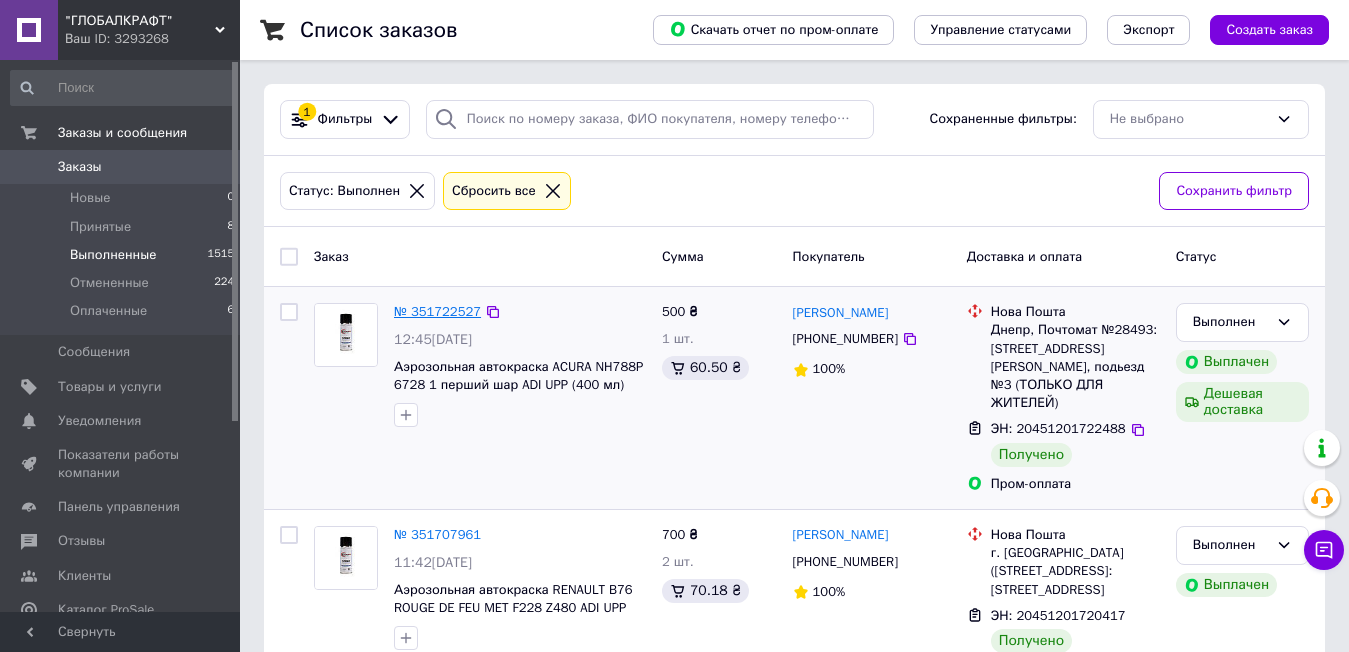 click on "№ 351722527" at bounding box center (437, 311) 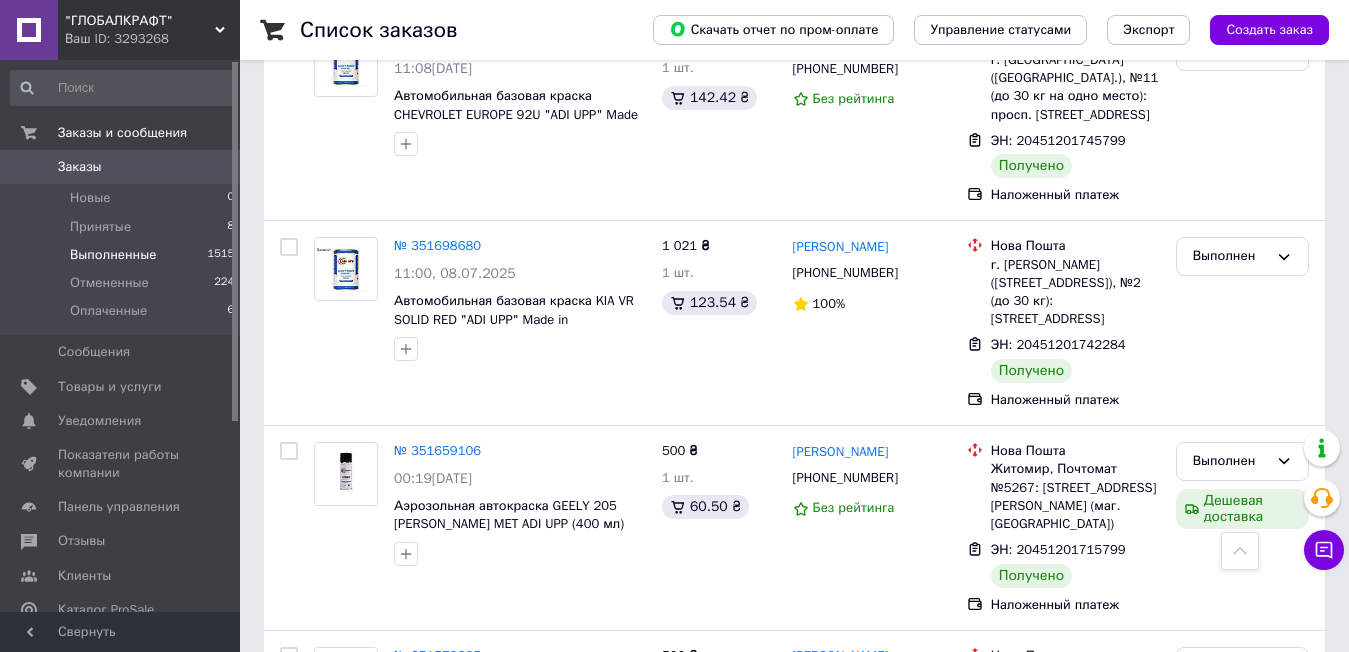 scroll, scrollTop: 700, scrollLeft: 0, axis: vertical 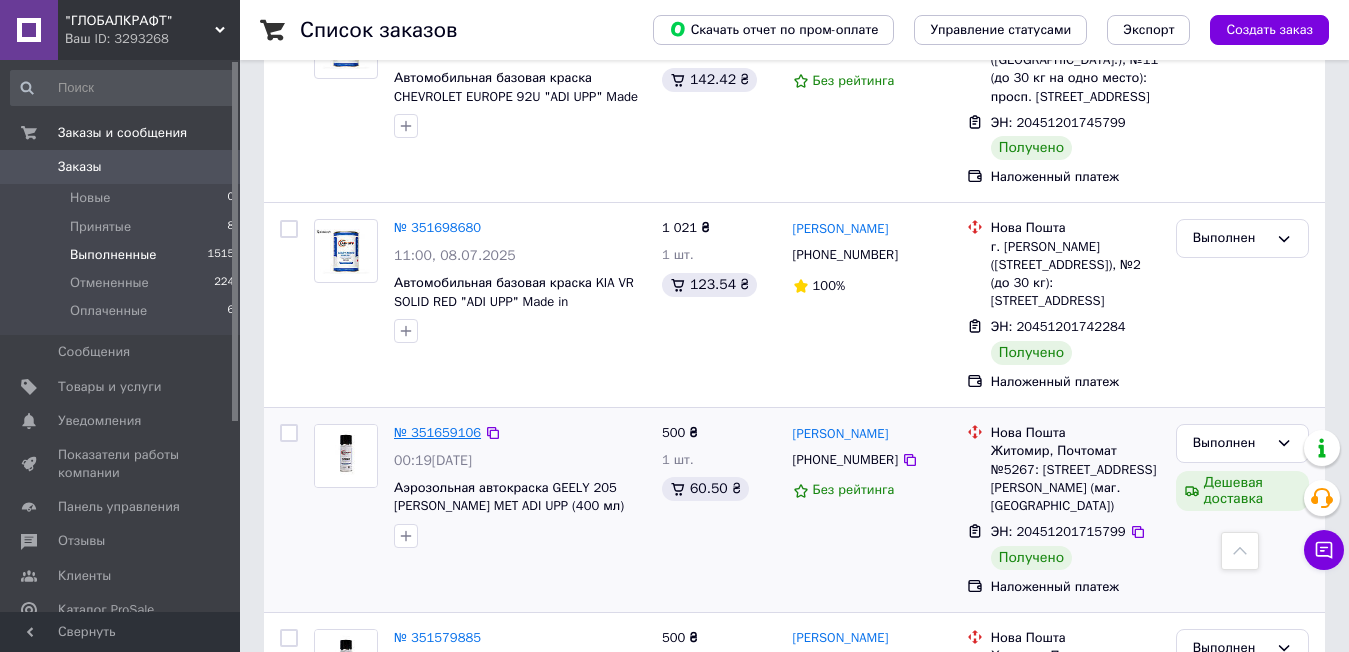click on "№ 351659106" at bounding box center (437, 432) 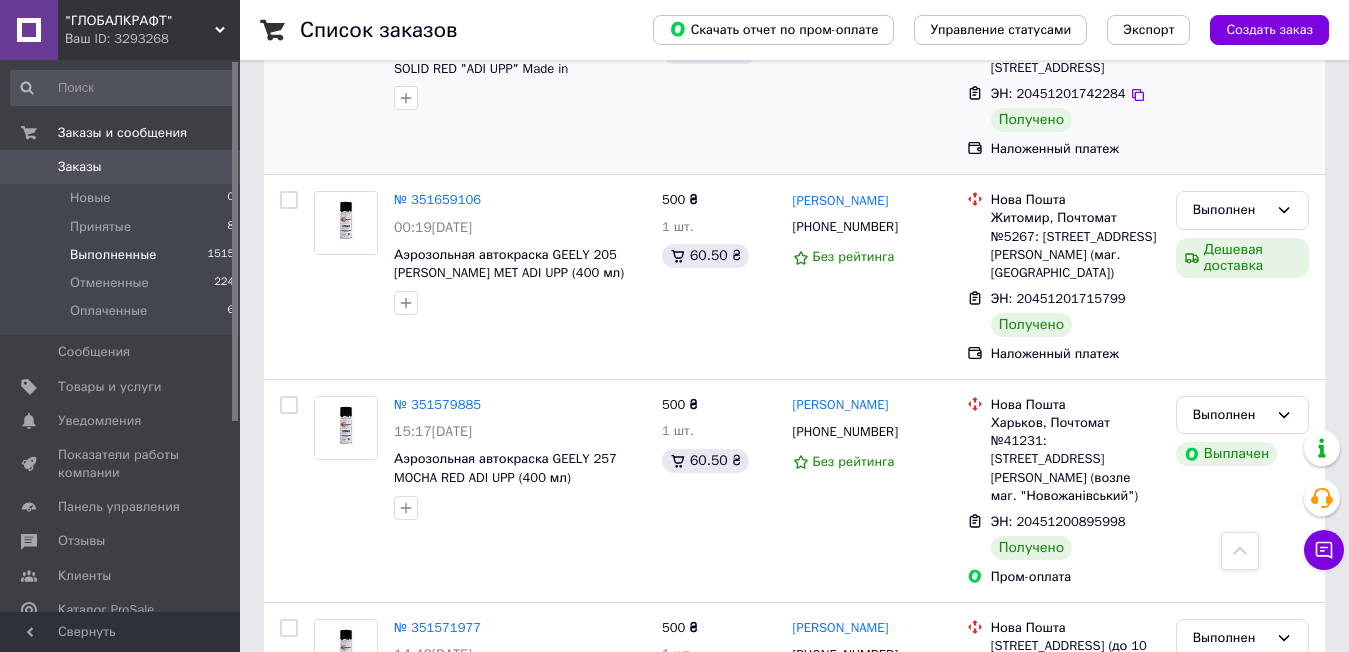 scroll, scrollTop: 1000, scrollLeft: 0, axis: vertical 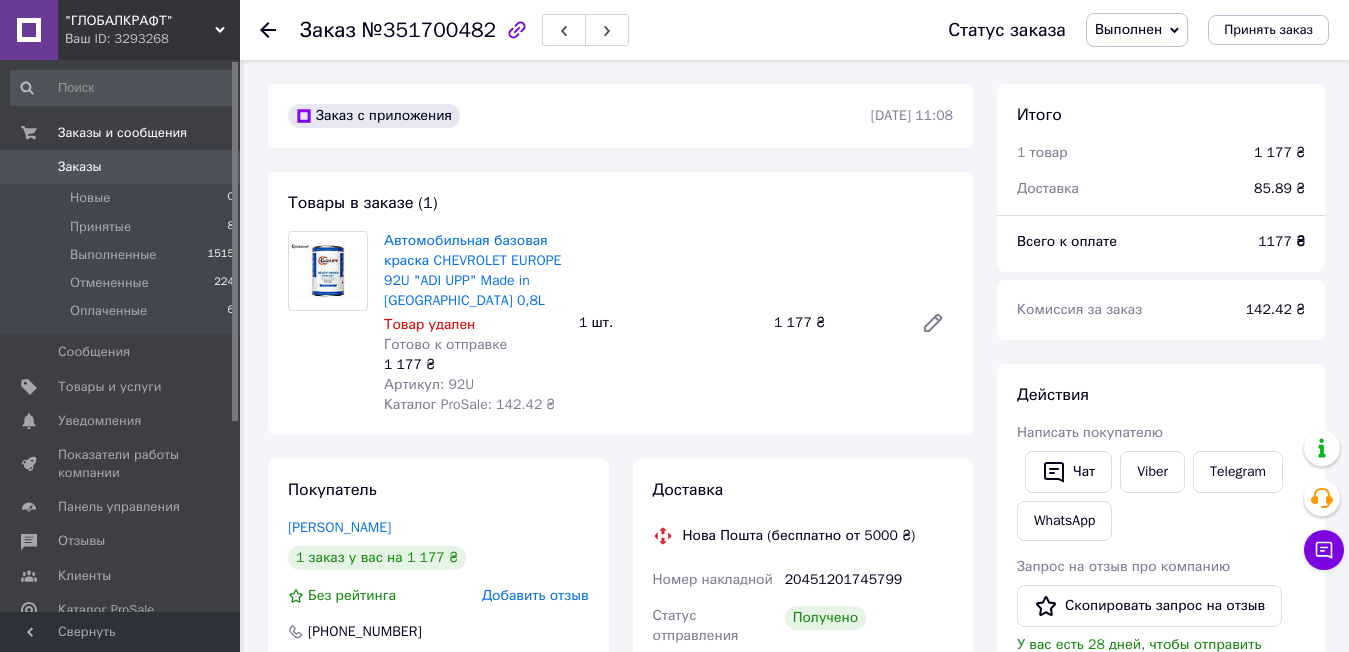 click on "Добавить отзыв" at bounding box center (535, 595) 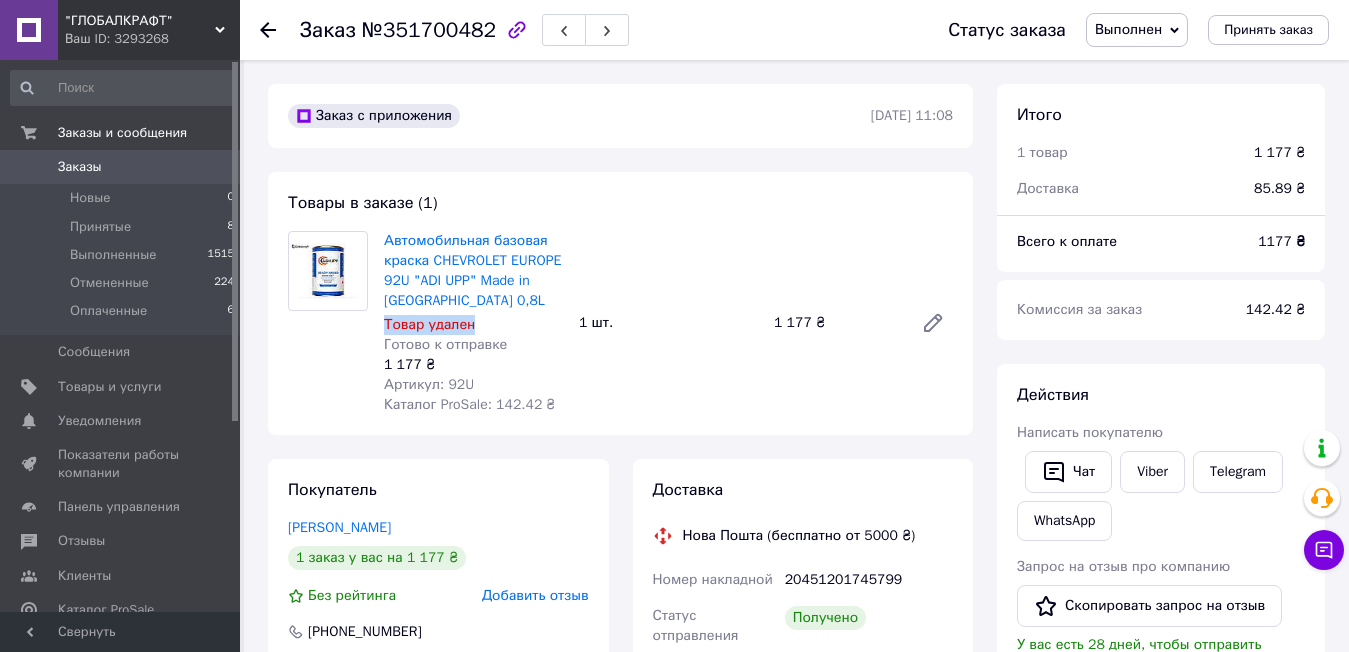 drag, startPoint x: 473, startPoint y: 323, endPoint x: 385, endPoint y: 323, distance: 88 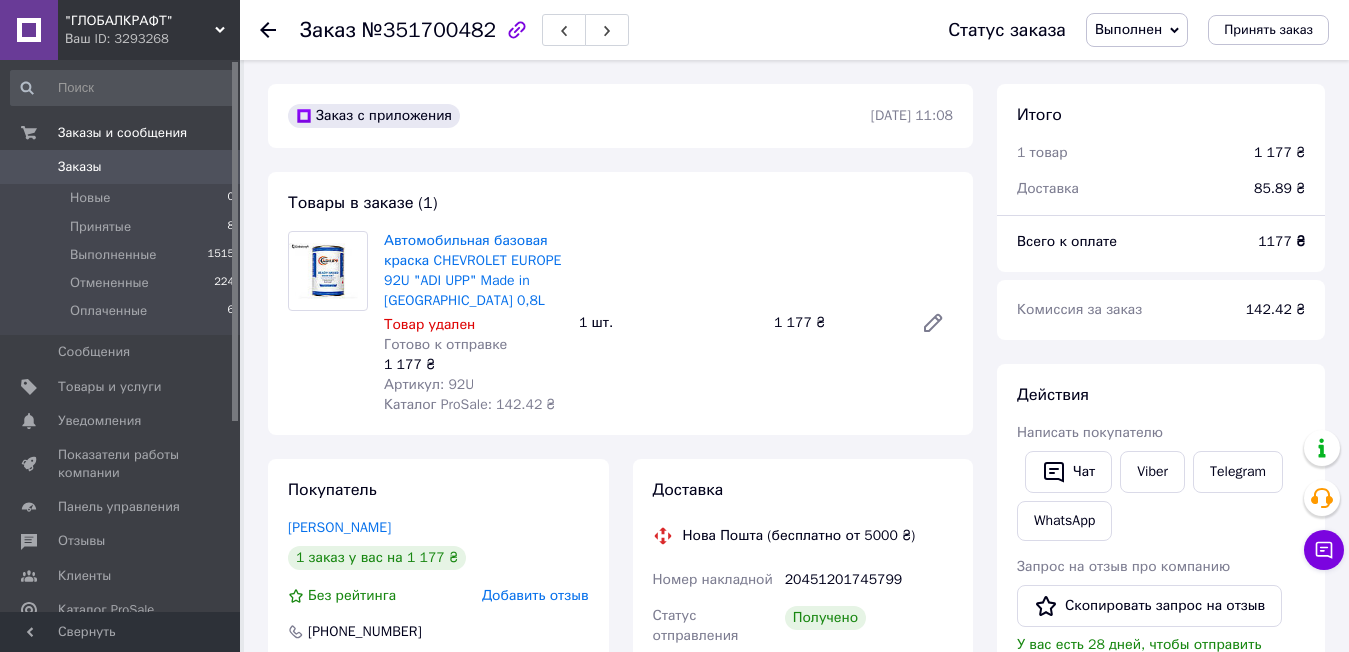click on "1 177 ₴" at bounding box center (473, 365) 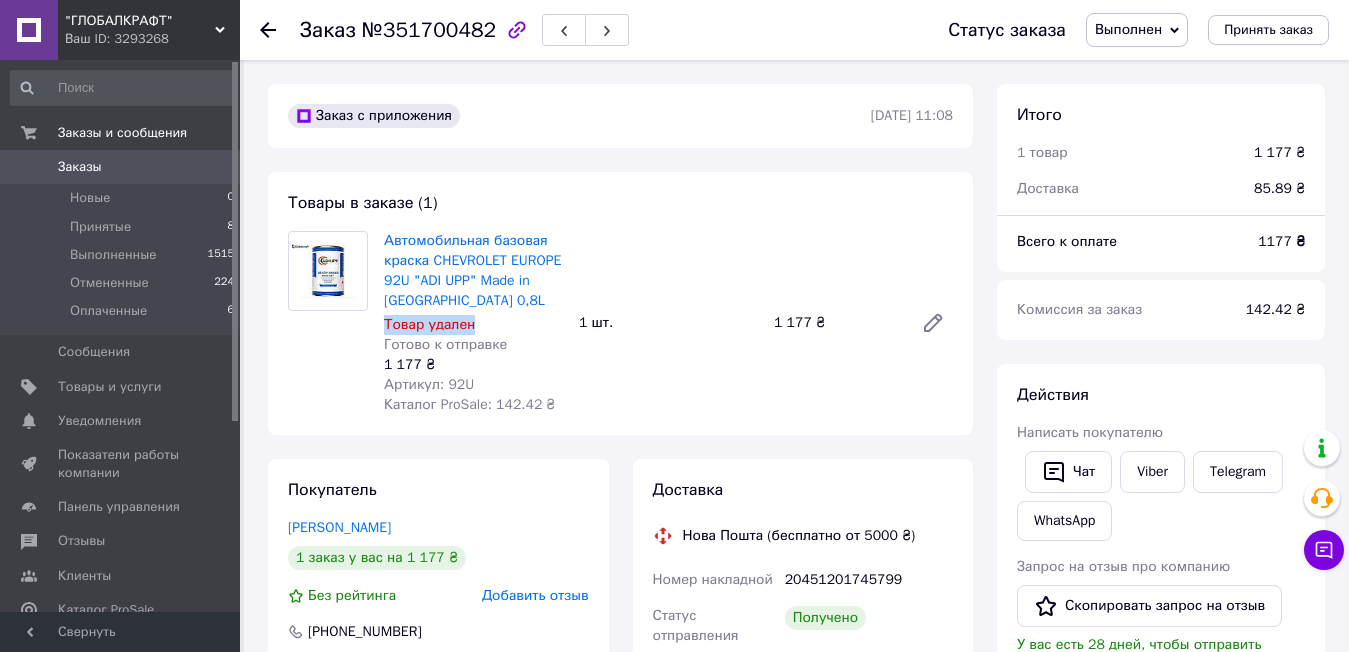 drag, startPoint x: 458, startPoint y: 331, endPoint x: 379, endPoint y: 330, distance: 79.00633 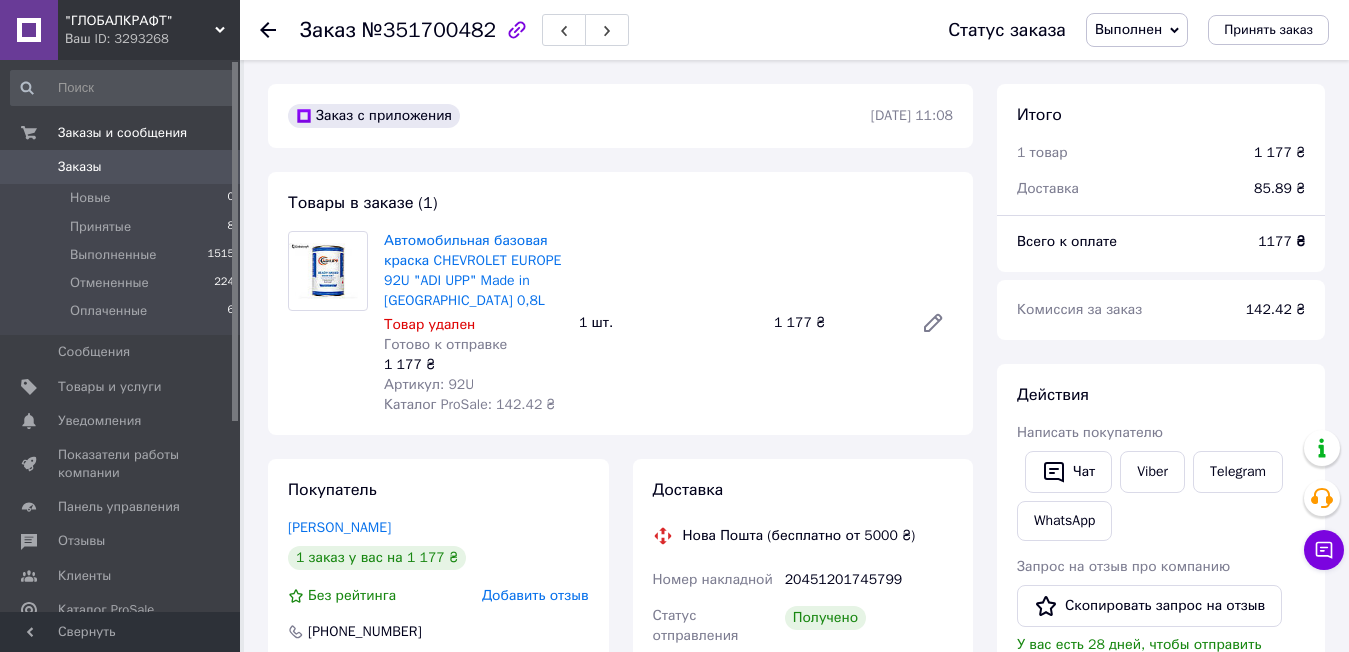click on "Артикул: 92U" at bounding box center [473, 385] 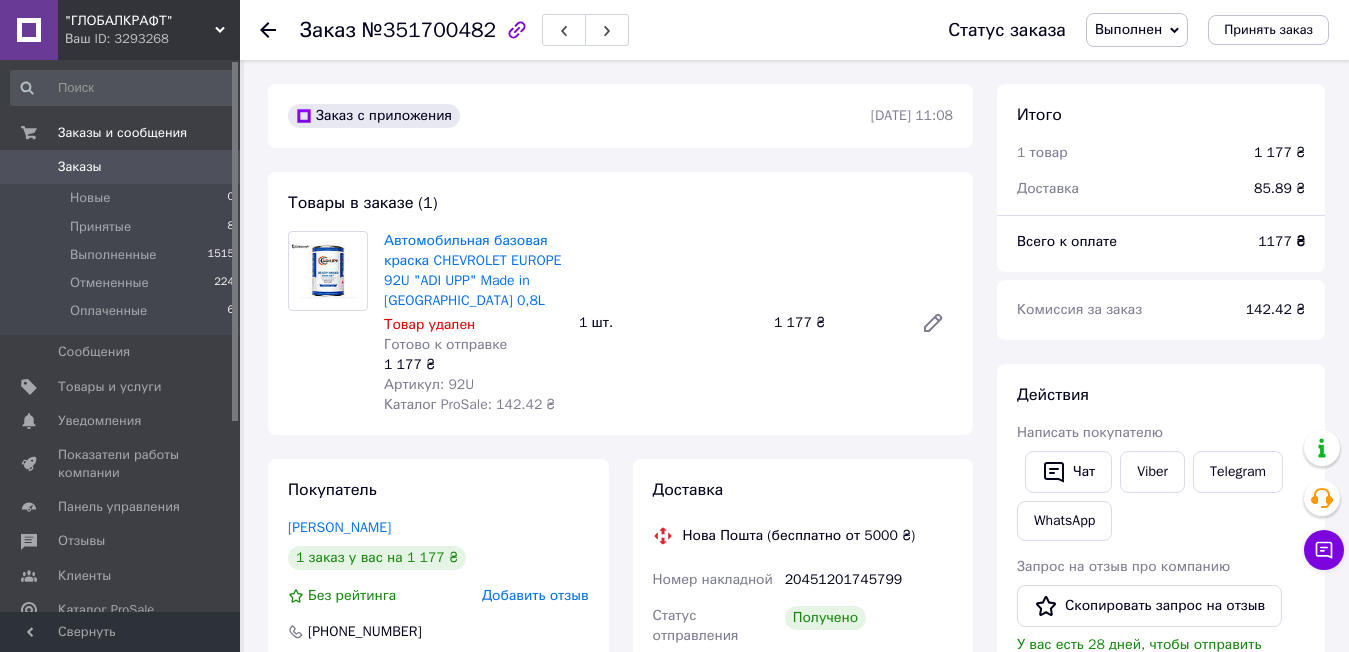 click on "Добавить отзыв" at bounding box center [535, 595] 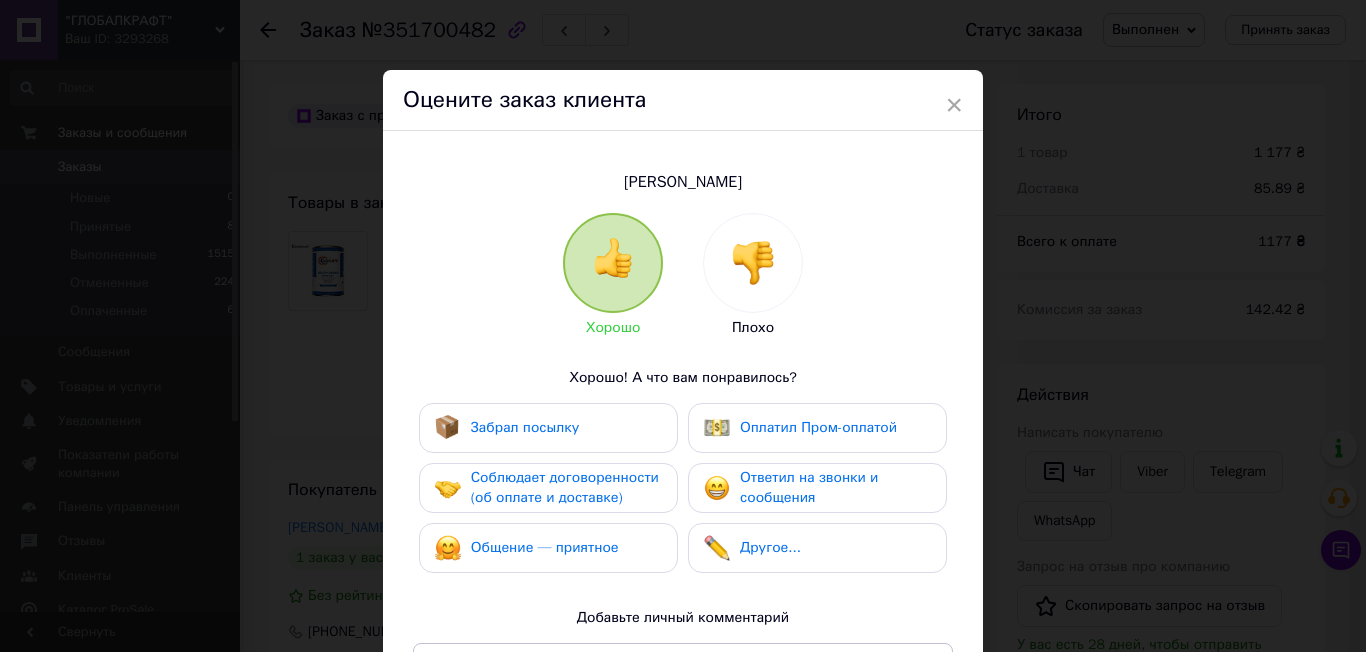 drag, startPoint x: 720, startPoint y: 484, endPoint x: 692, endPoint y: 477, distance: 28.86174 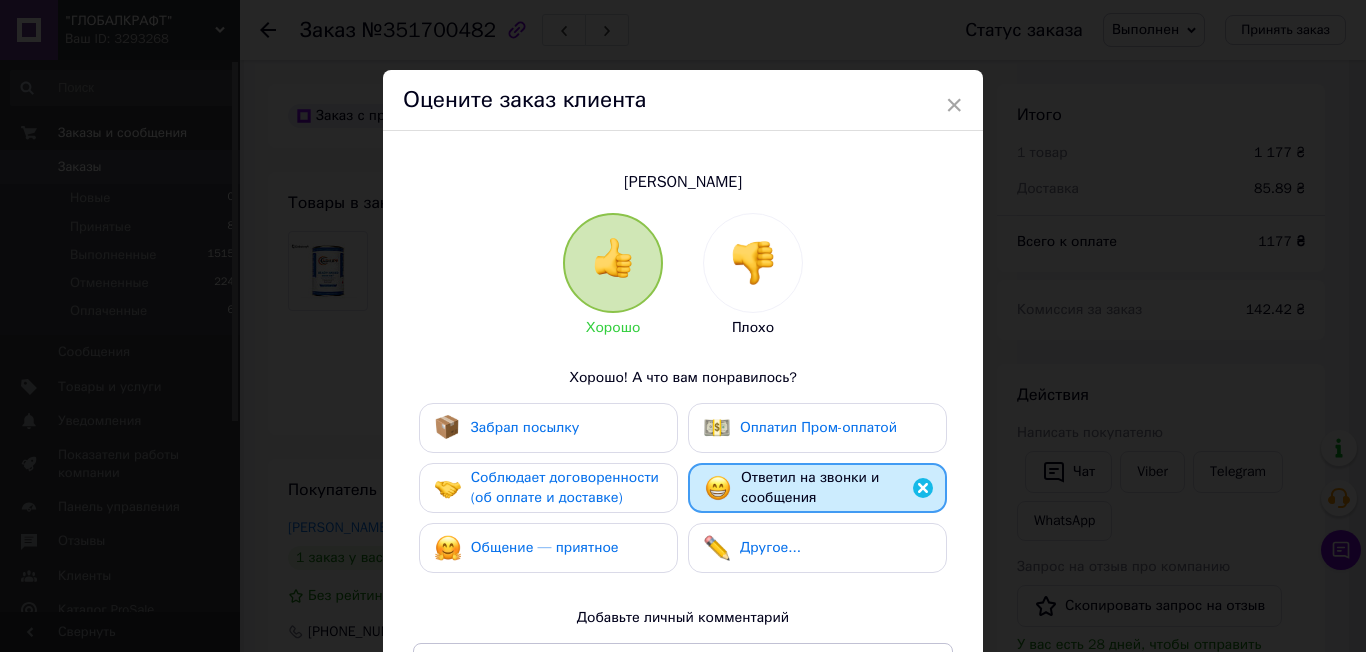 click on "Забрал посылку" at bounding box center [548, 428] 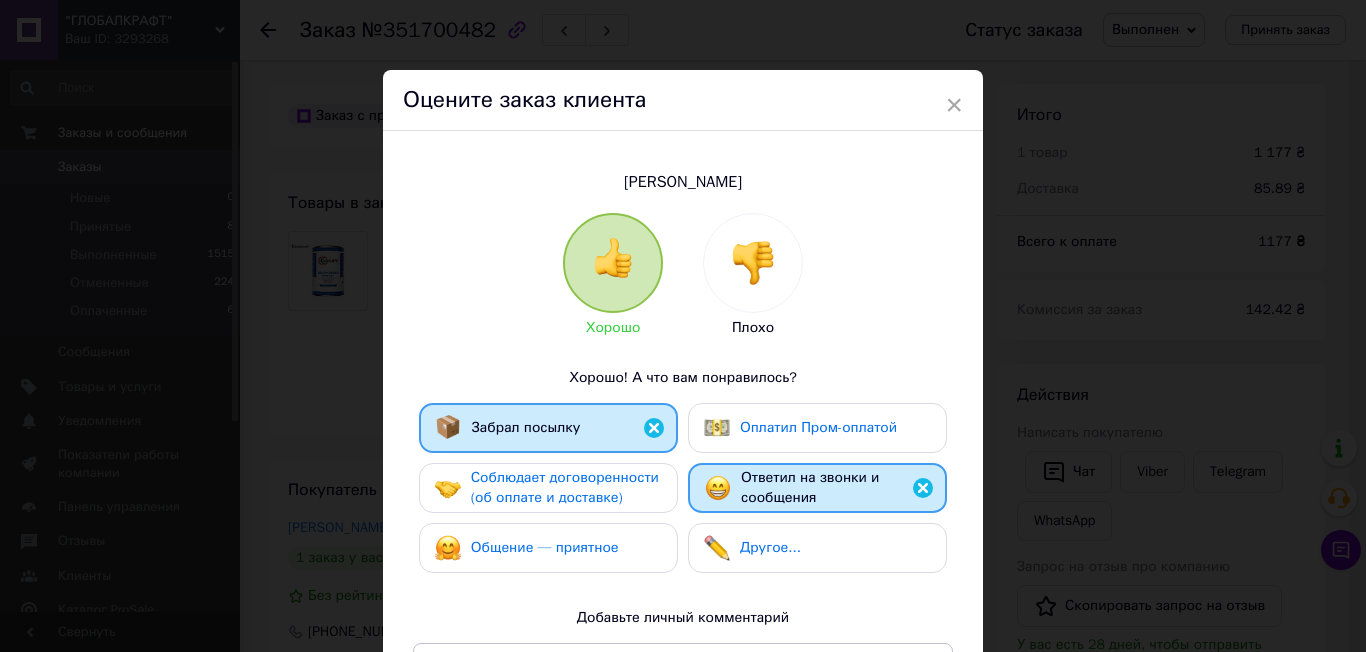 click on "Соблюдает договоренности (об оплате и доставке)" at bounding box center (566, 488) 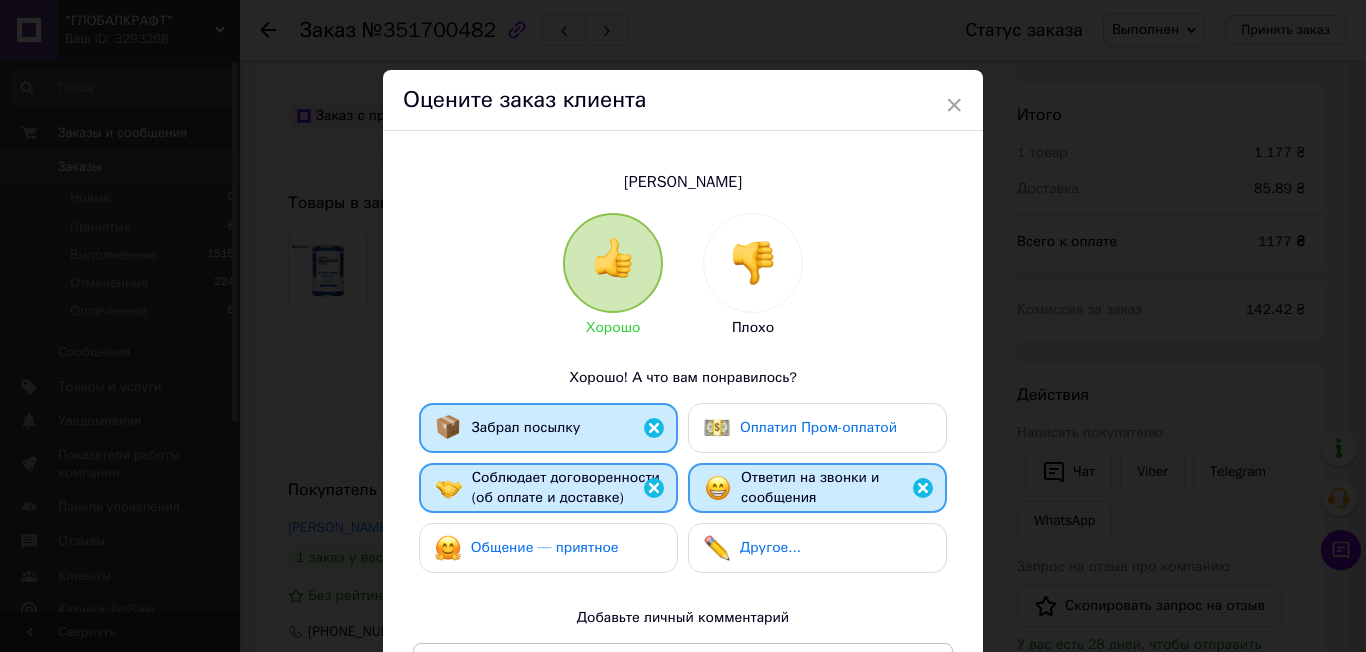 click on "Общение — приятное" at bounding box center (548, 548) 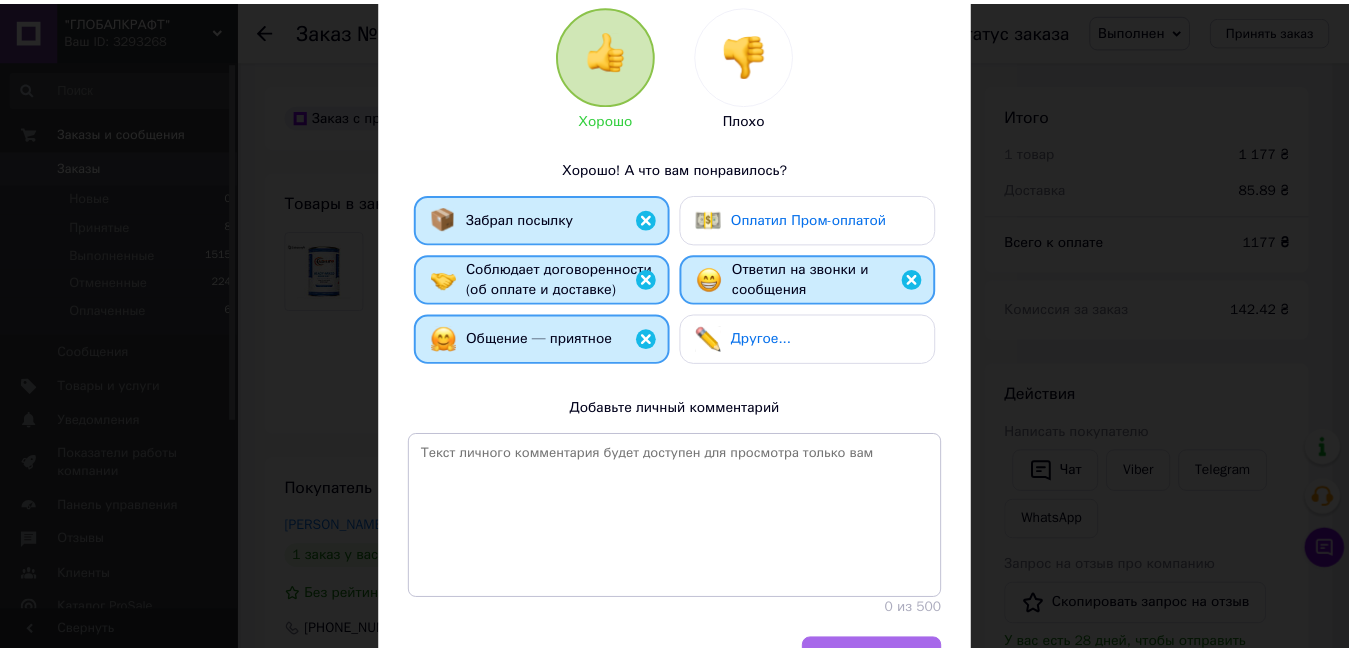 scroll, scrollTop: 319, scrollLeft: 0, axis: vertical 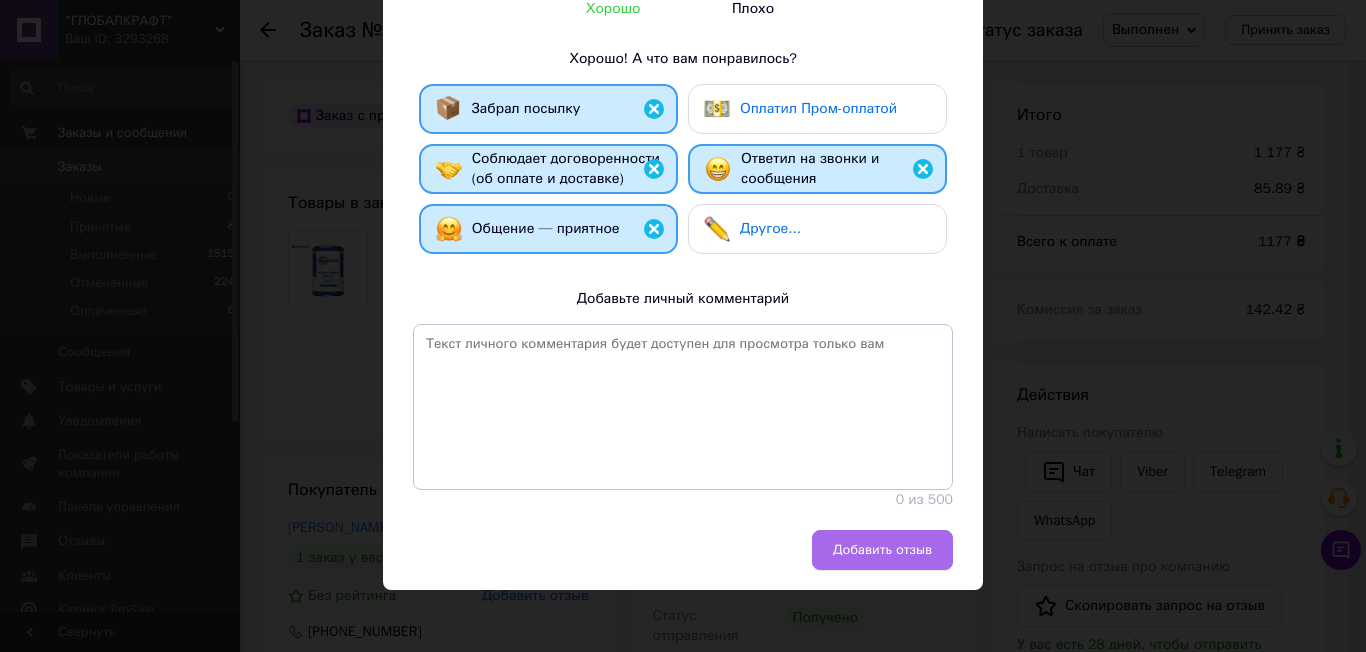 click on "Добавить отзыв" at bounding box center (882, 550) 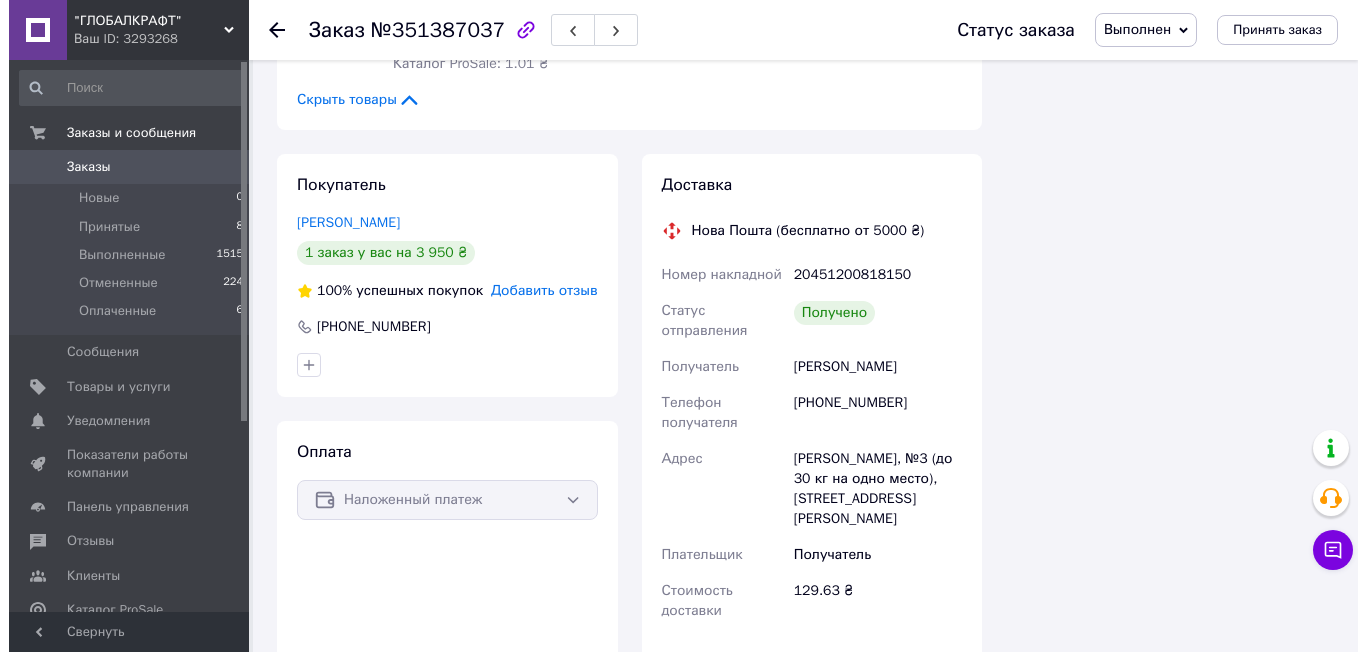 scroll, scrollTop: 3900, scrollLeft: 0, axis: vertical 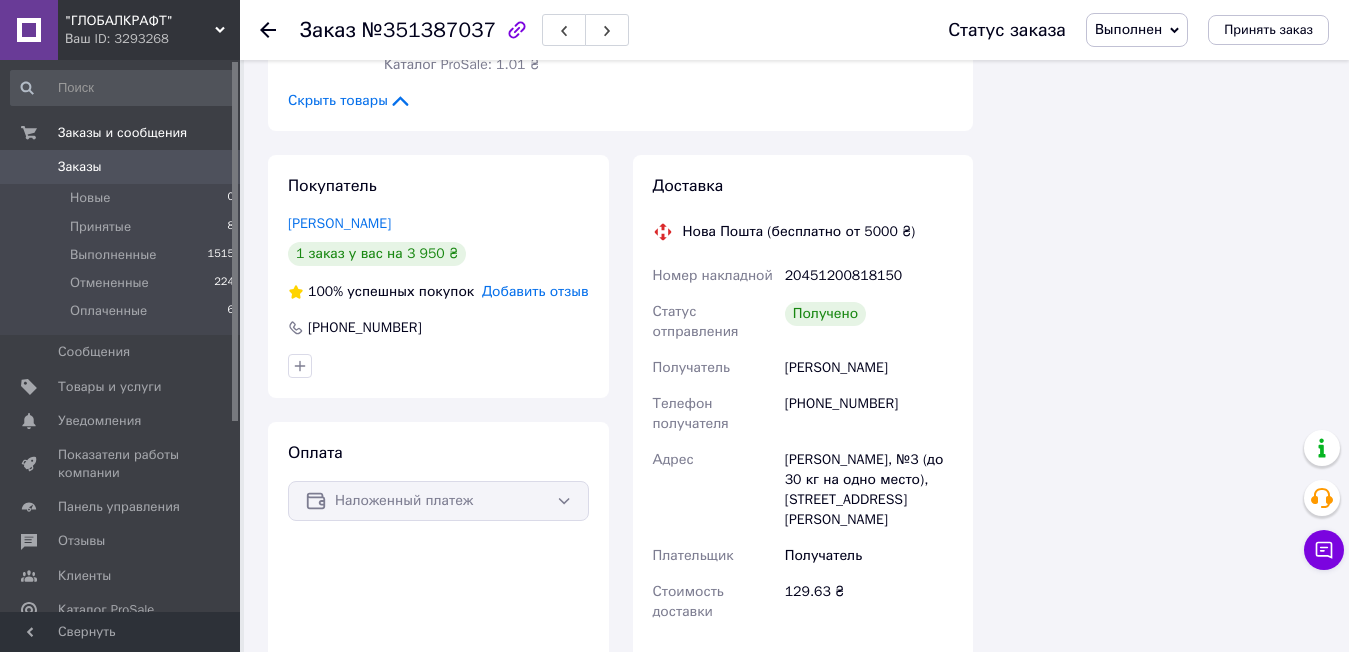 click on "Добавить отзыв" at bounding box center (535, 291) 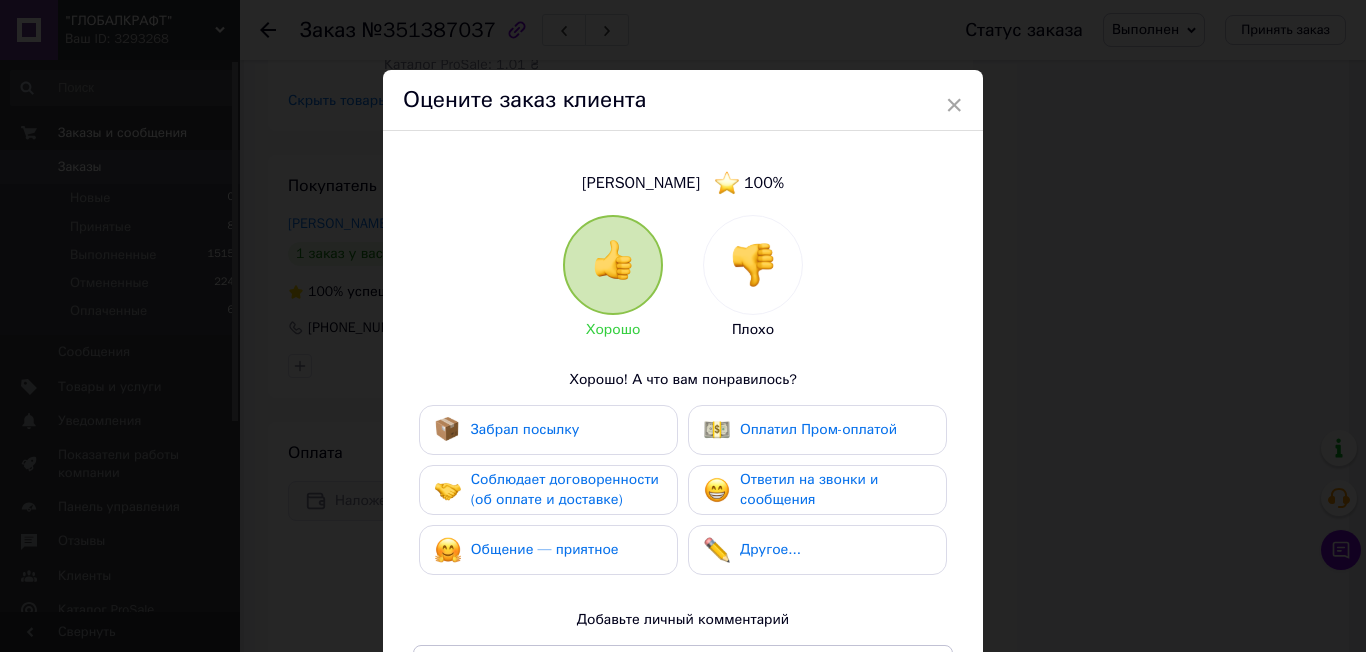click on "Ответил на звонки и сообщения" at bounding box center [809, 489] 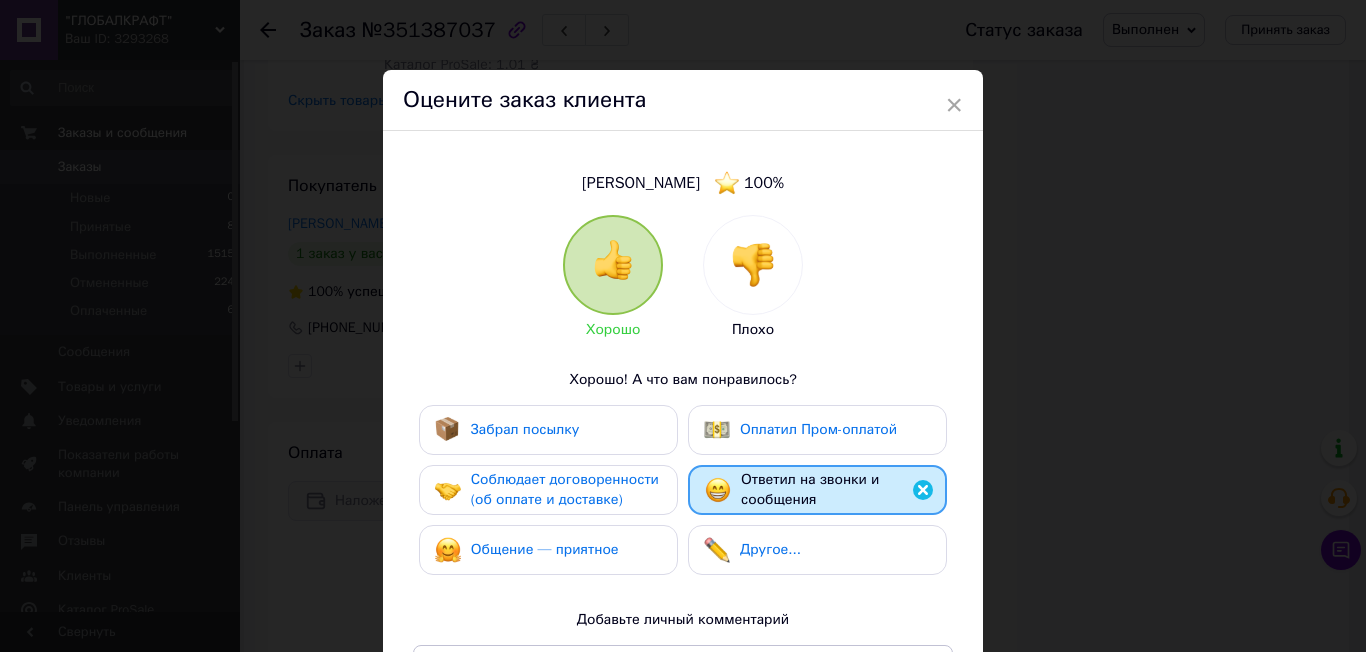 click on "Забрал посылку" at bounding box center [507, 430] 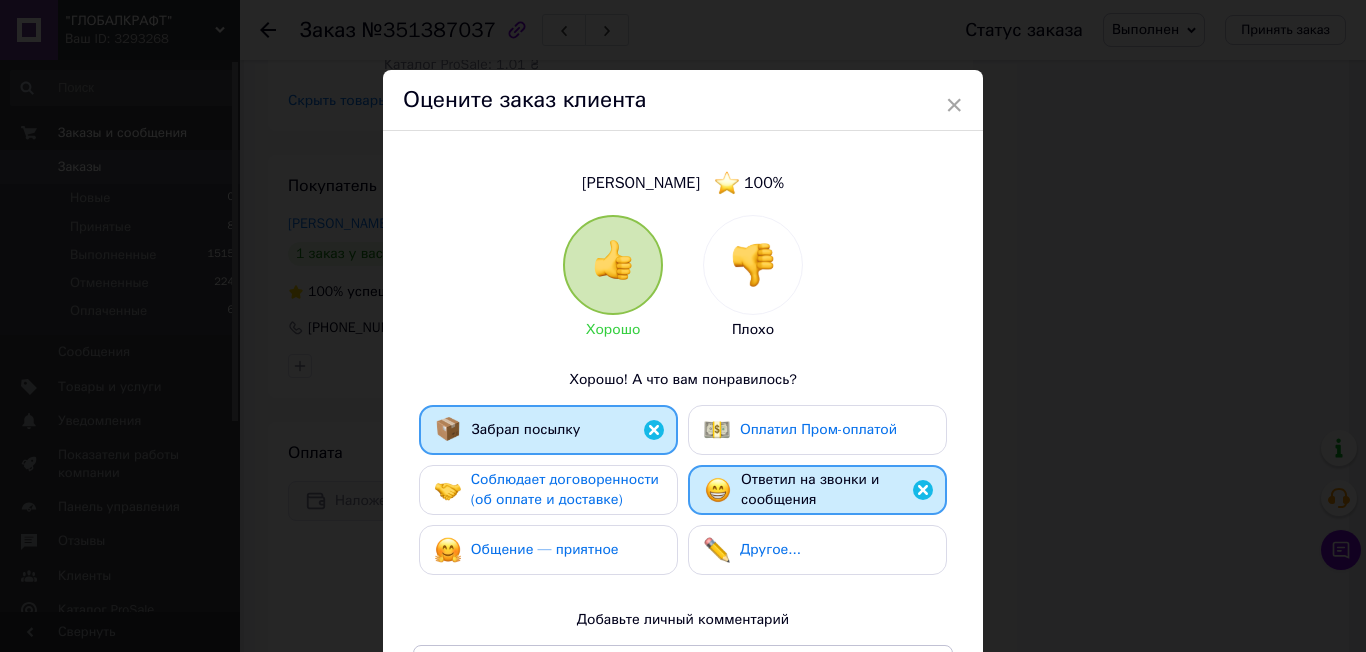 click on "Соблюдает договоренности (об оплате и доставке)" at bounding box center [565, 489] 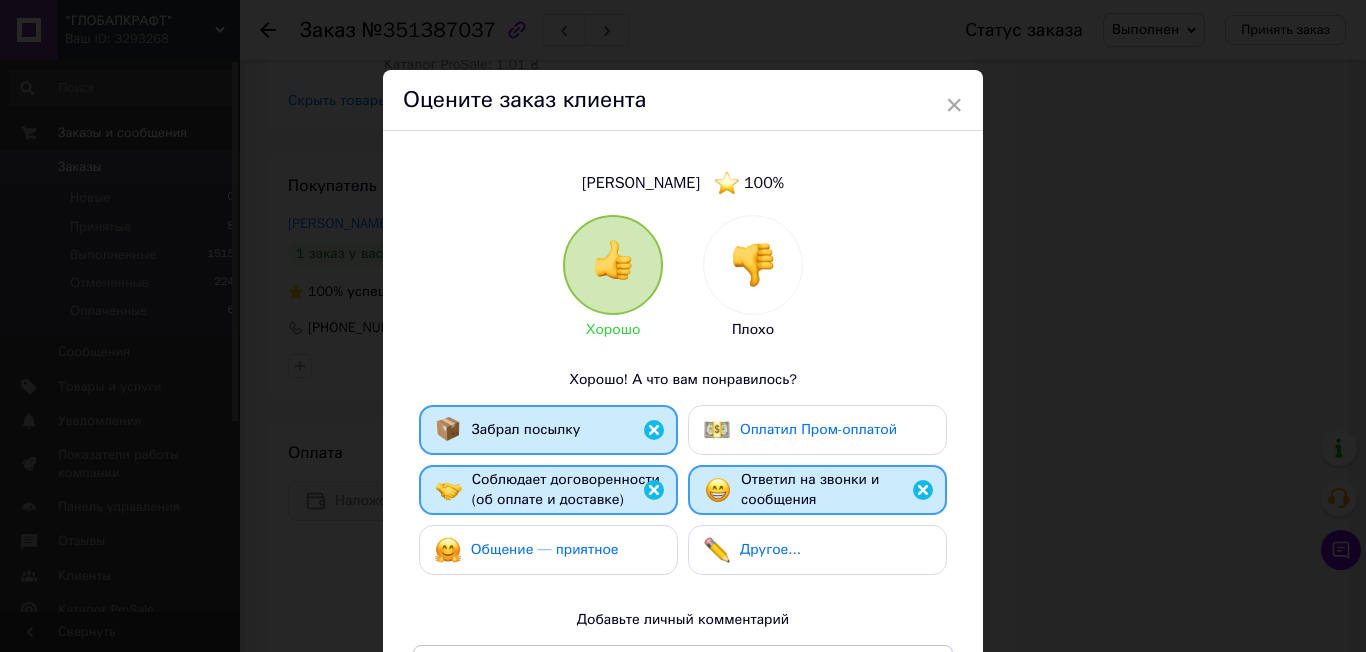 click on "Хорошо Плохо Хорошо! А что вам понравилось? Забрал посылку Оплатил Пром-оплатой Соблюдает договоренности (об оплате и доставке) Ответил на звонки и сообщения Общение — приятное Другое... Добавьте личный комментарий 0   из   500" at bounding box center (683, 522) 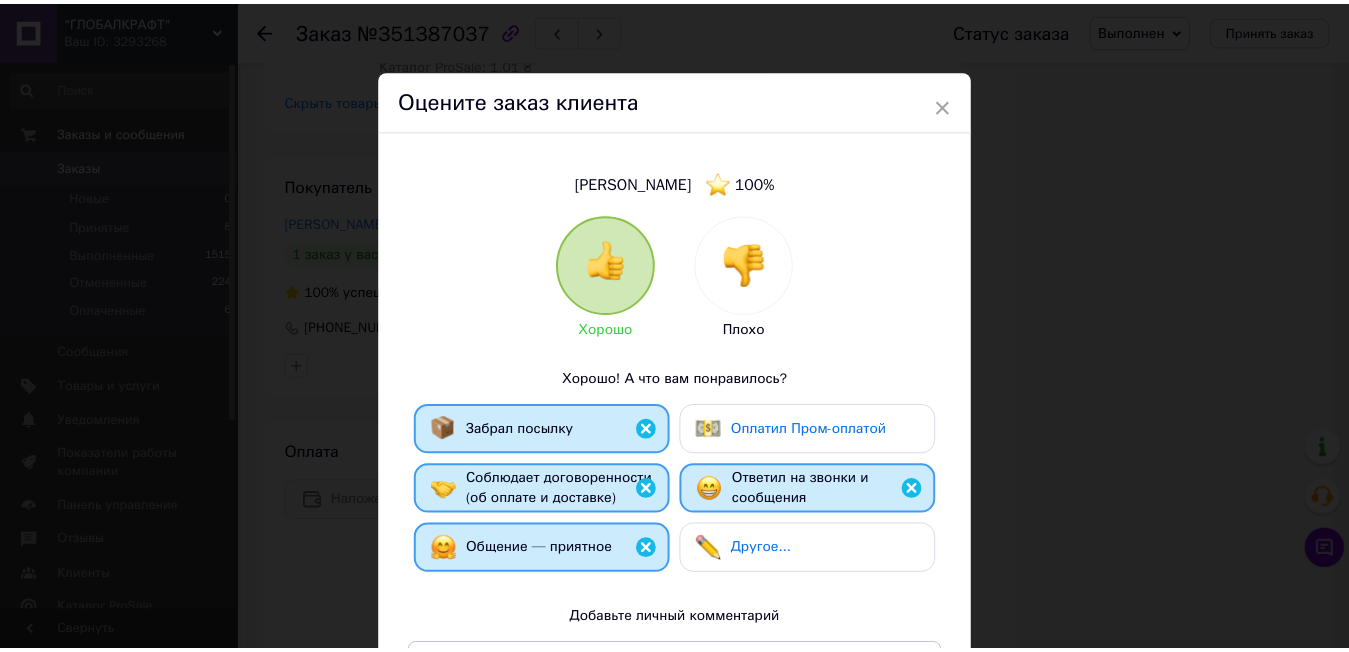 scroll, scrollTop: 320, scrollLeft: 0, axis: vertical 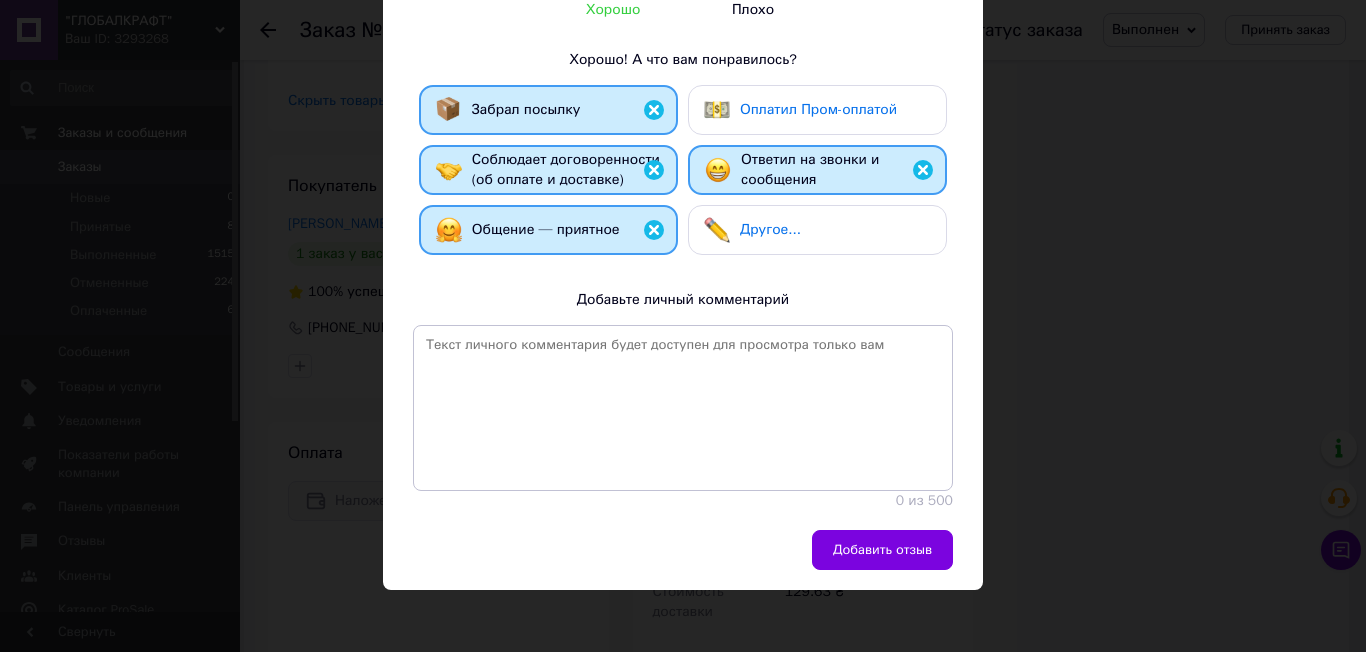 click on "Добавить отзыв" at bounding box center (882, 550) 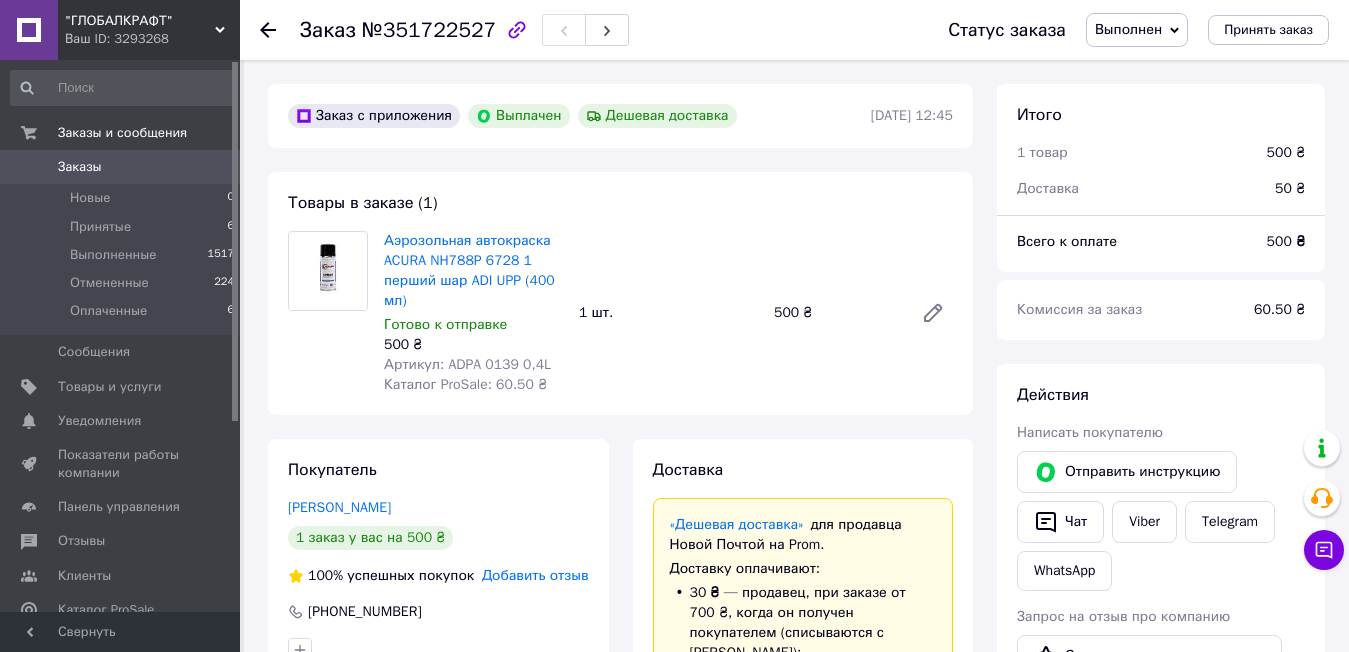 scroll, scrollTop: 0, scrollLeft: 0, axis: both 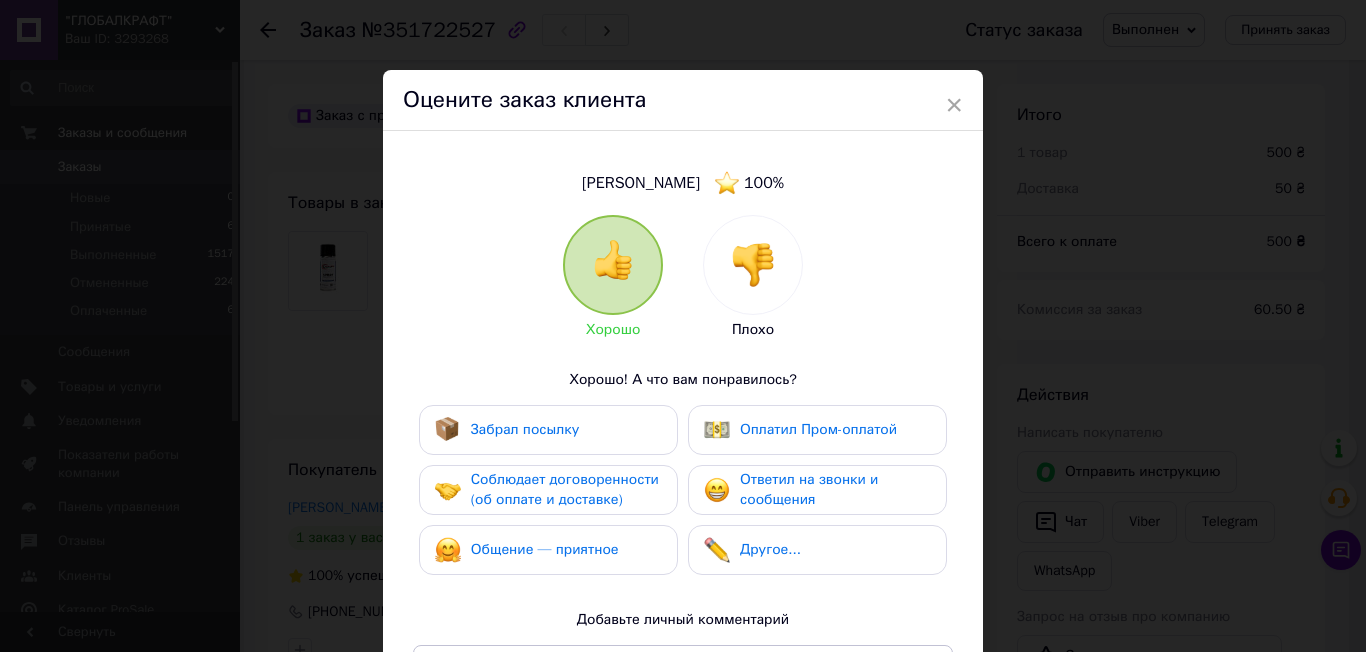 click on "Ответил на звонки и сообщения" at bounding box center [809, 489] 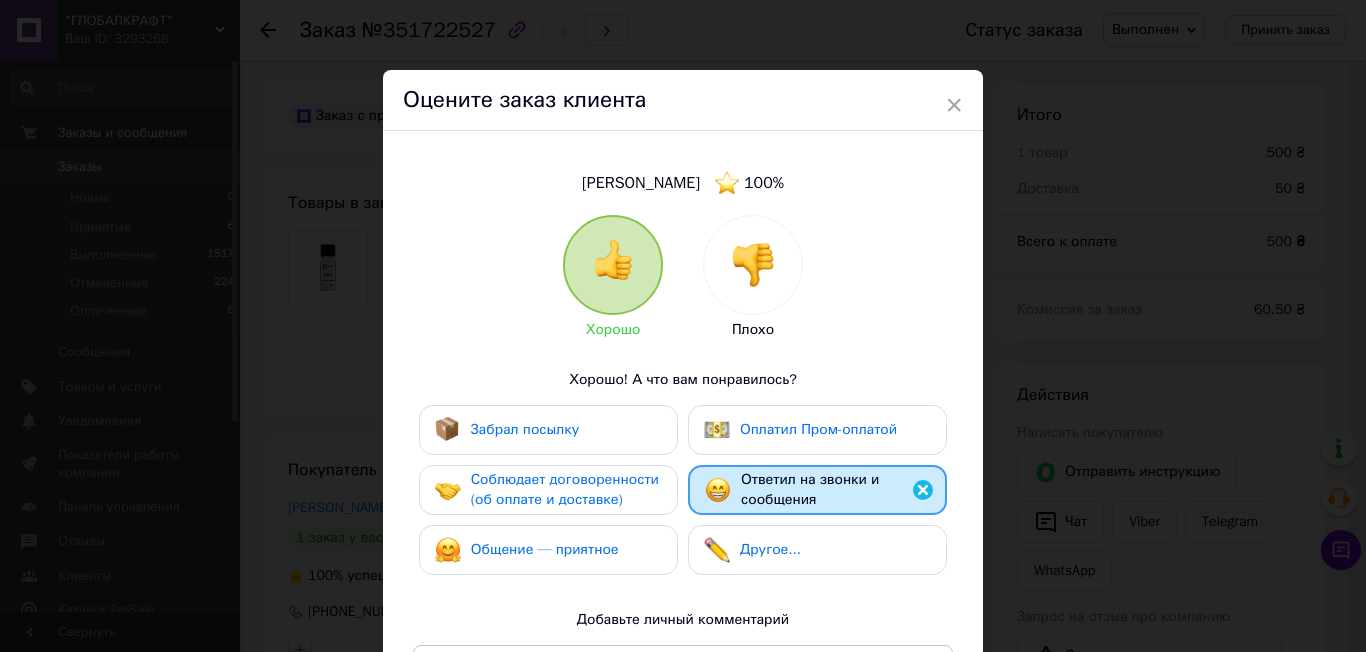 drag, startPoint x: 727, startPoint y: 419, endPoint x: 665, endPoint y: 424, distance: 62.201286 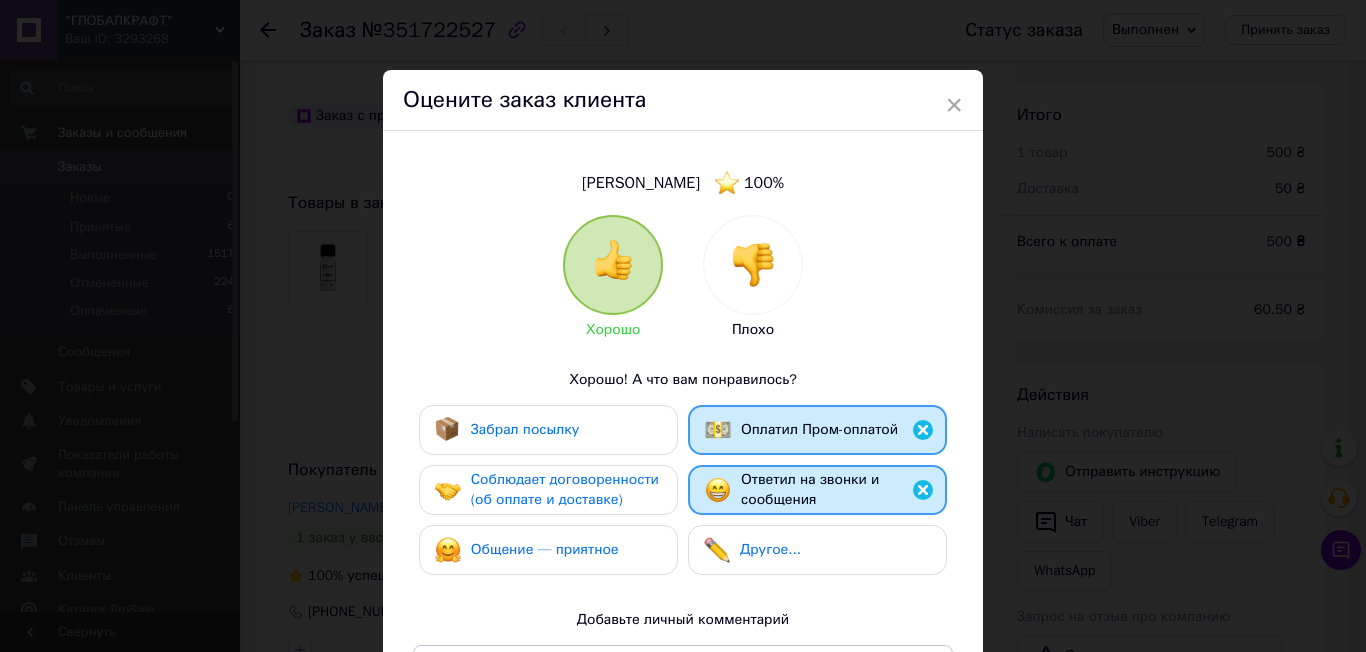 click on "Забрал посылку" at bounding box center [548, 430] 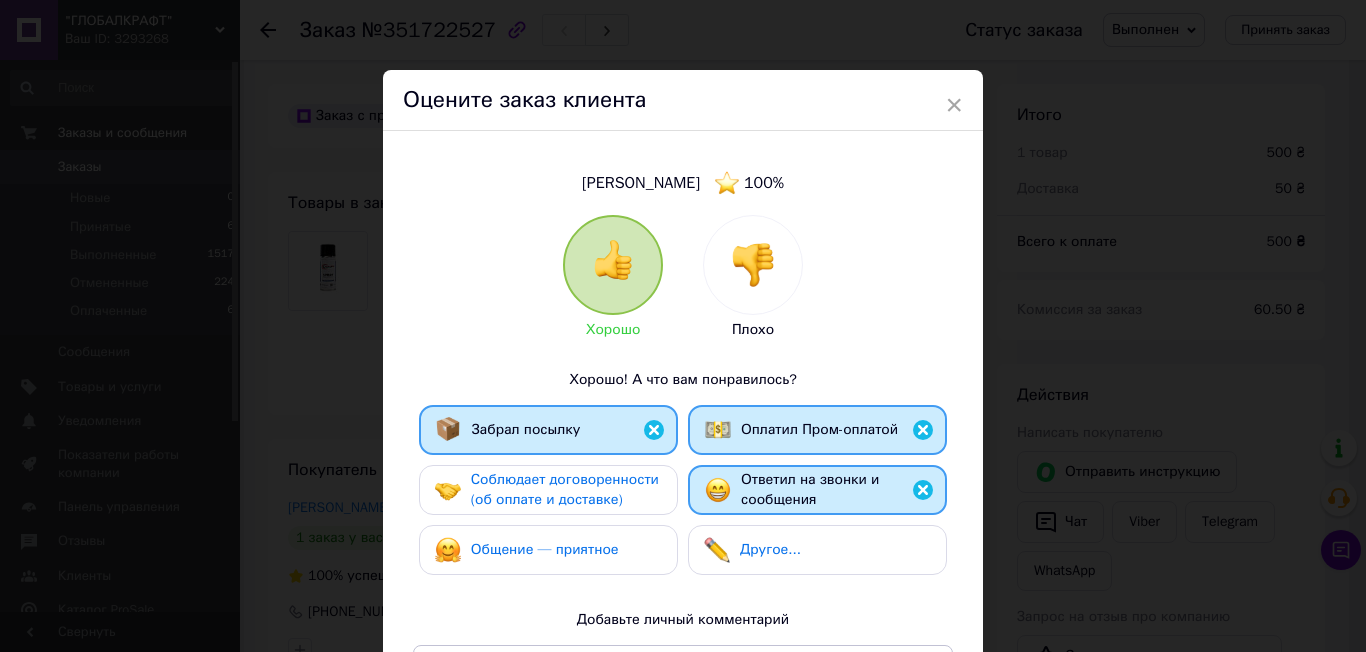 drag, startPoint x: 630, startPoint y: 503, endPoint x: 638, endPoint y: 516, distance: 15.264338 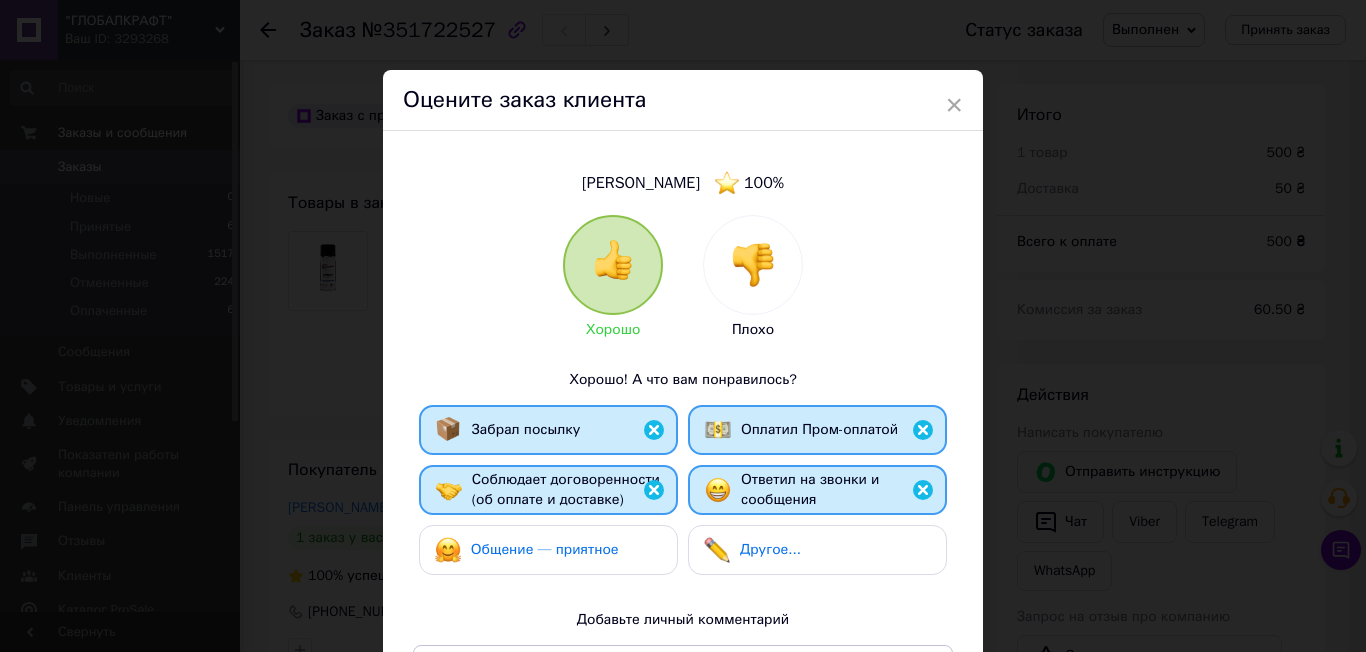click on "Забрал посылку Оплатил Пром-оплатой Соблюдает договоренности (об оплате и доставке) Ответил на звонки и сообщения Общение — приятное Другое..." at bounding box center [683, 495] 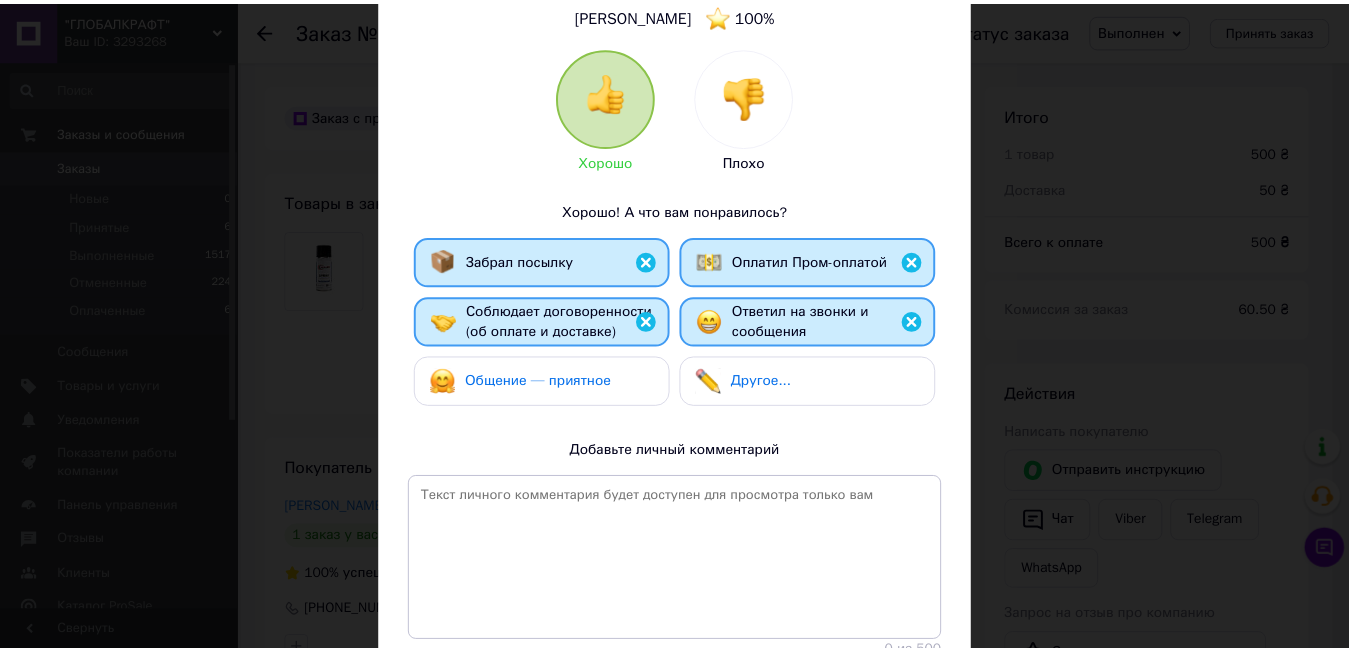 scroll, scrollTop: 200, scrollLeft: 0, axis: vertical 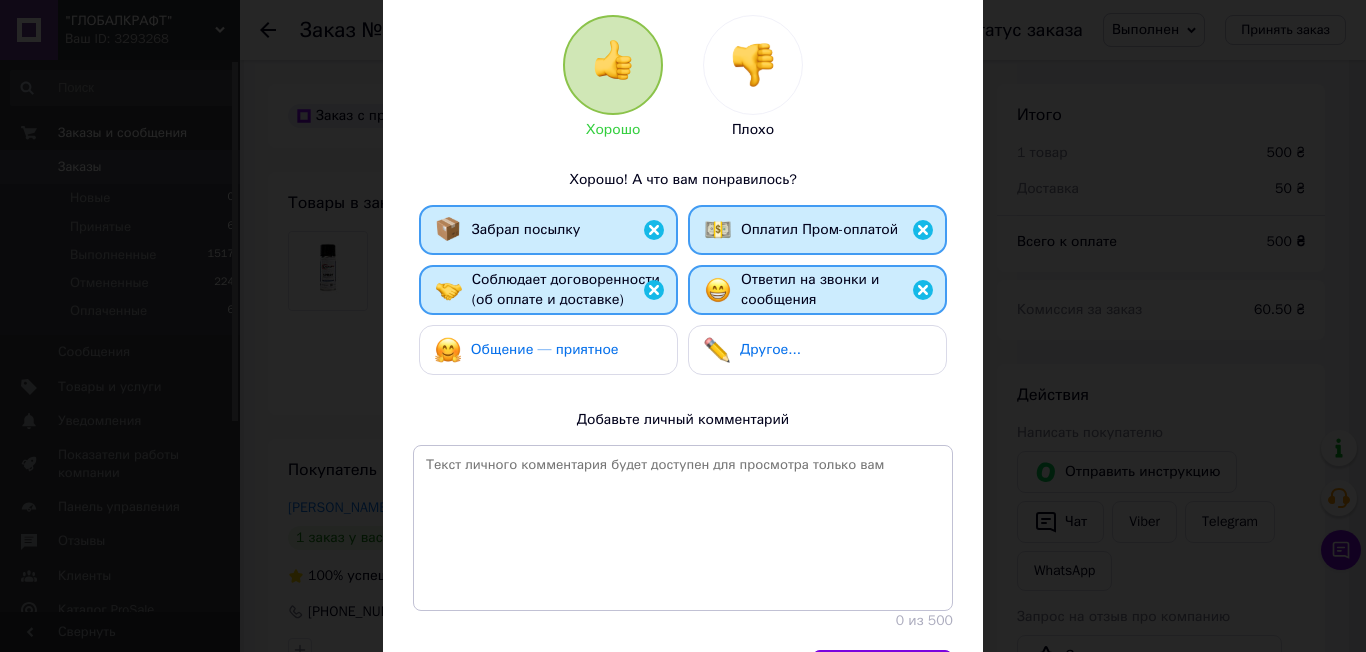 click on "Общение — приятное" at bounding box center (545, 349) 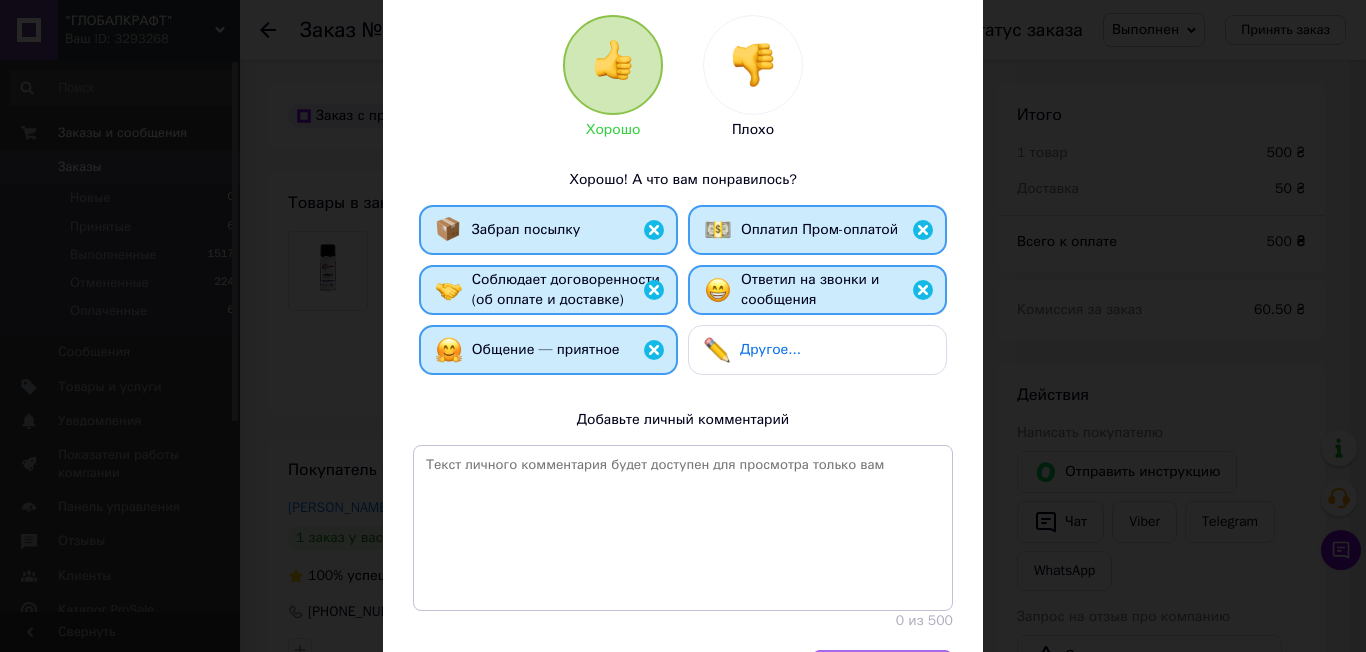 click on "Добавить отзыв" at bounding box center (882, 670) 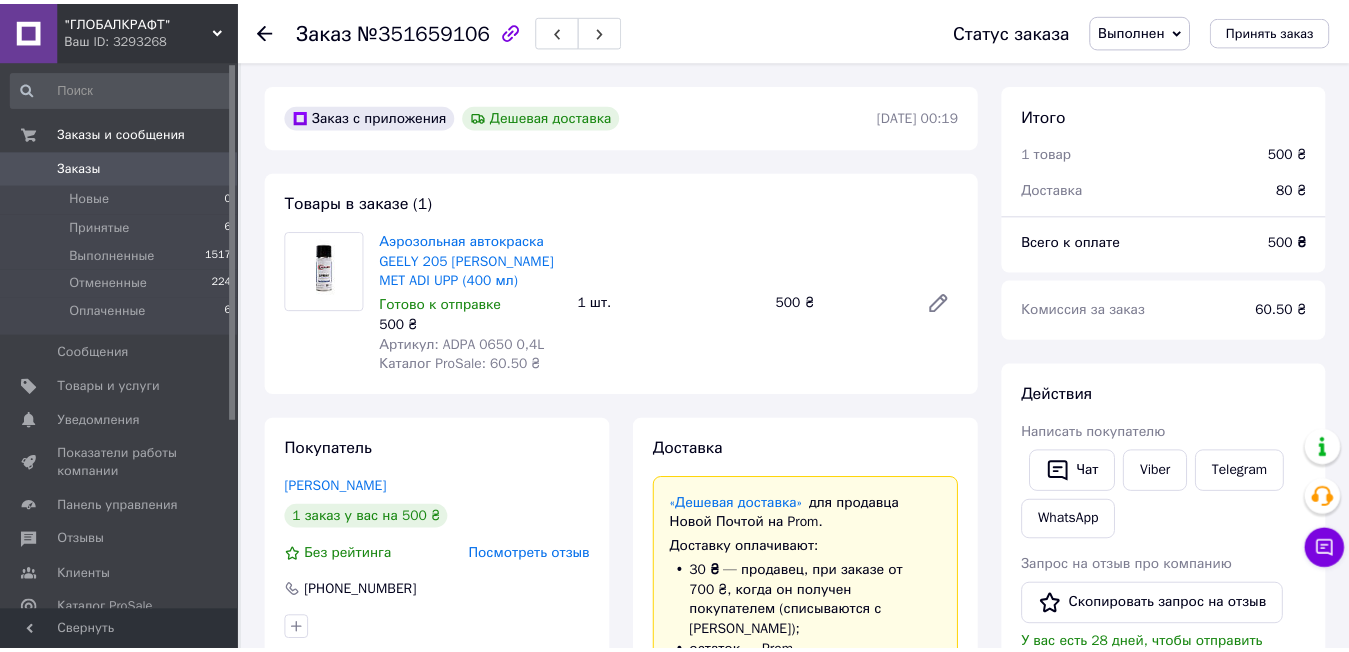 scroll, scrollTop: 0, scrollLeft: 0, axis: both 